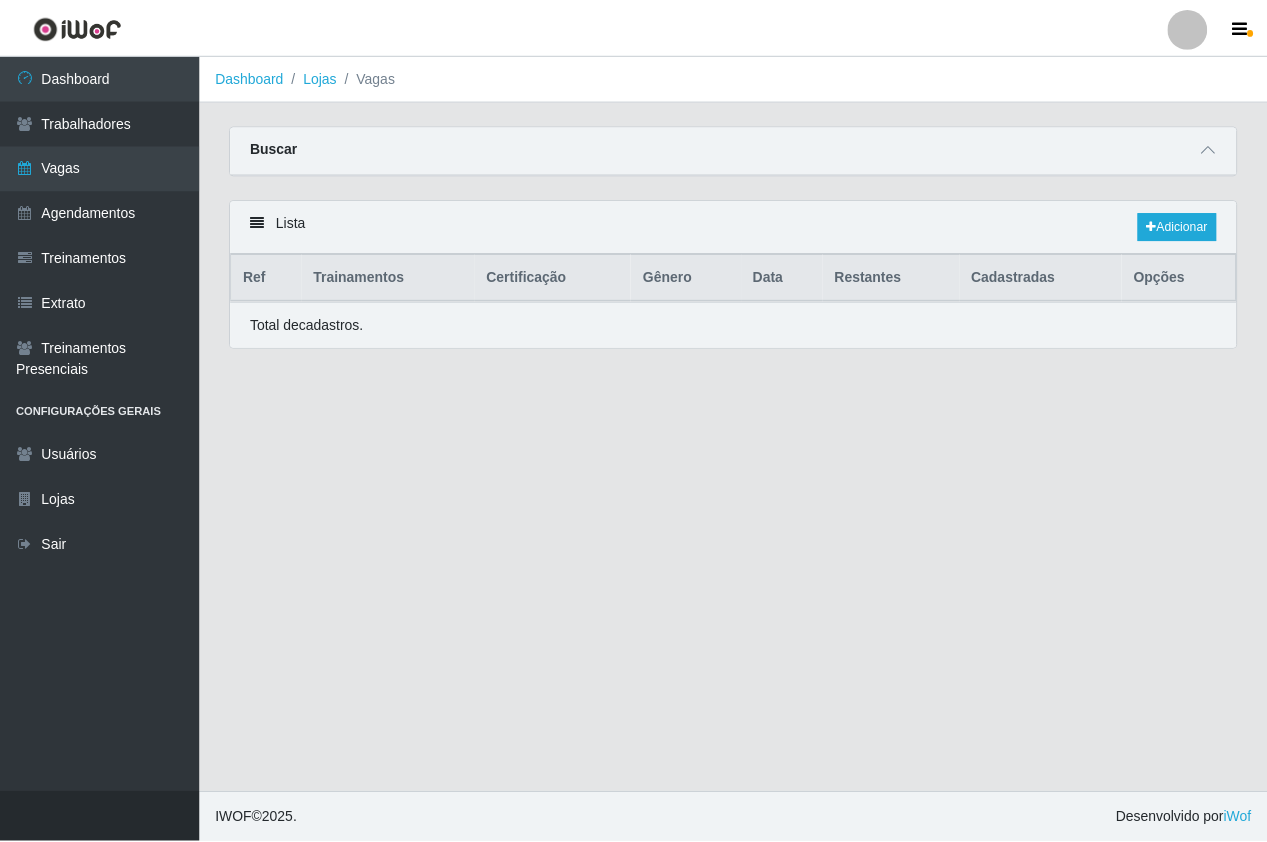 scroll, scrollTop: 0, scrollLeft: 0, axis: both 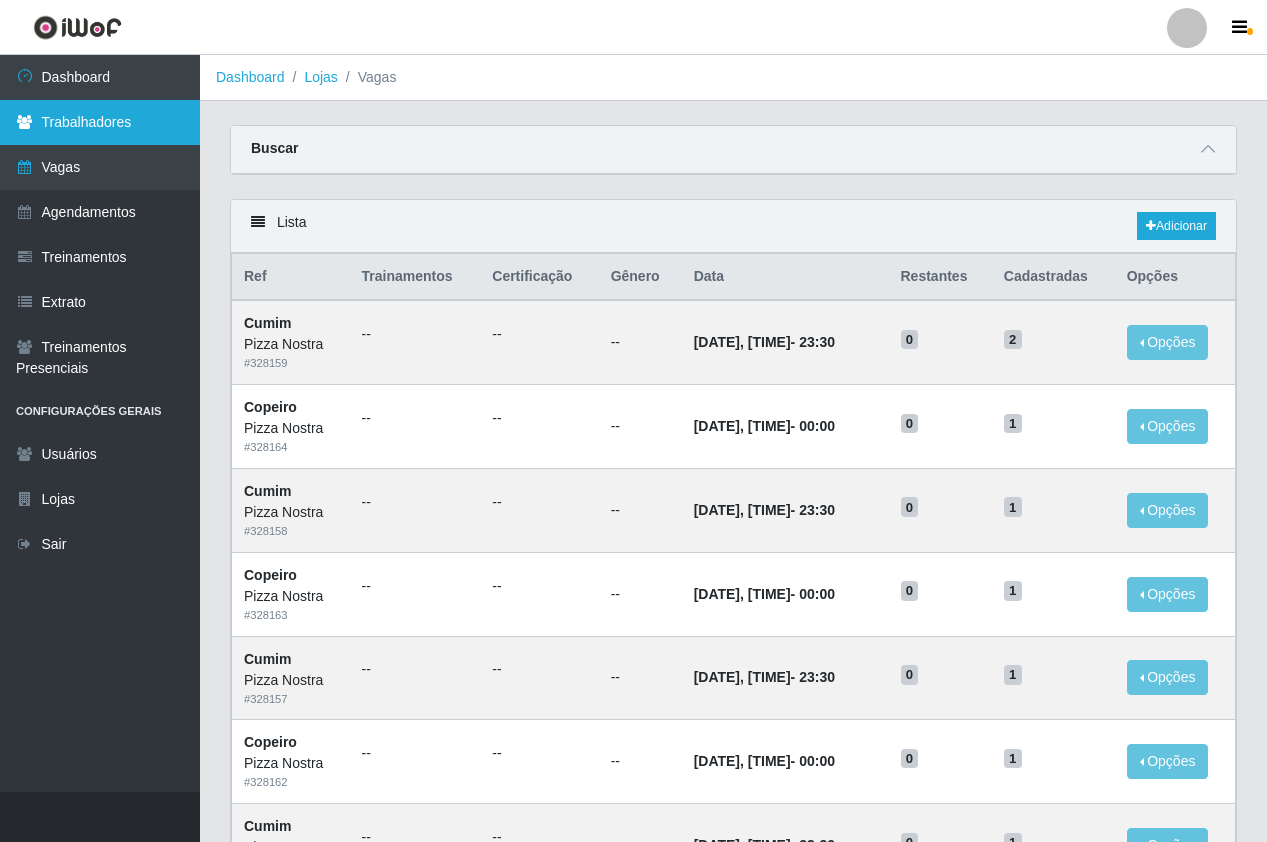 drag, startPoint x: 115, startPoint y: 156, endPoint x: 110, endPoint y: 134, distance: 22.561028 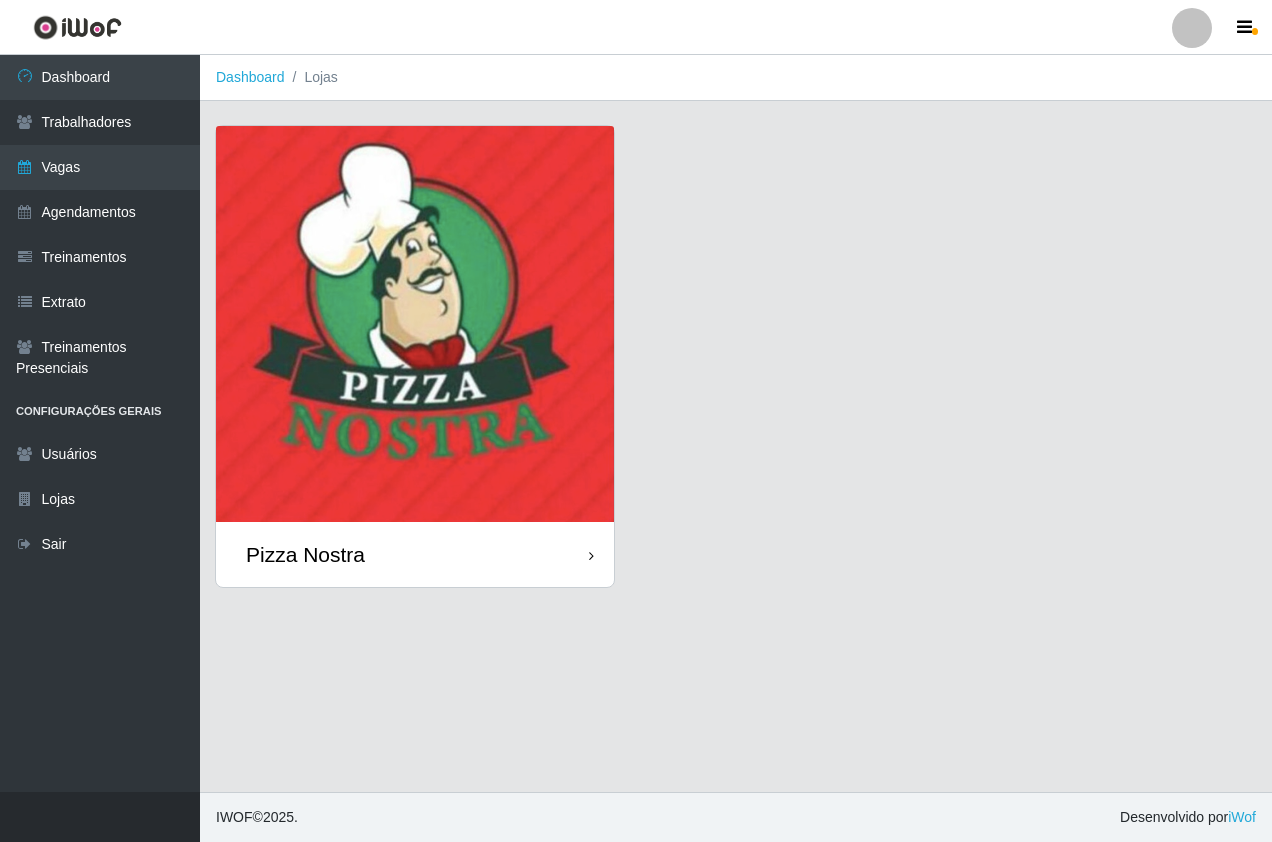 click at bounding box center (415, 324) 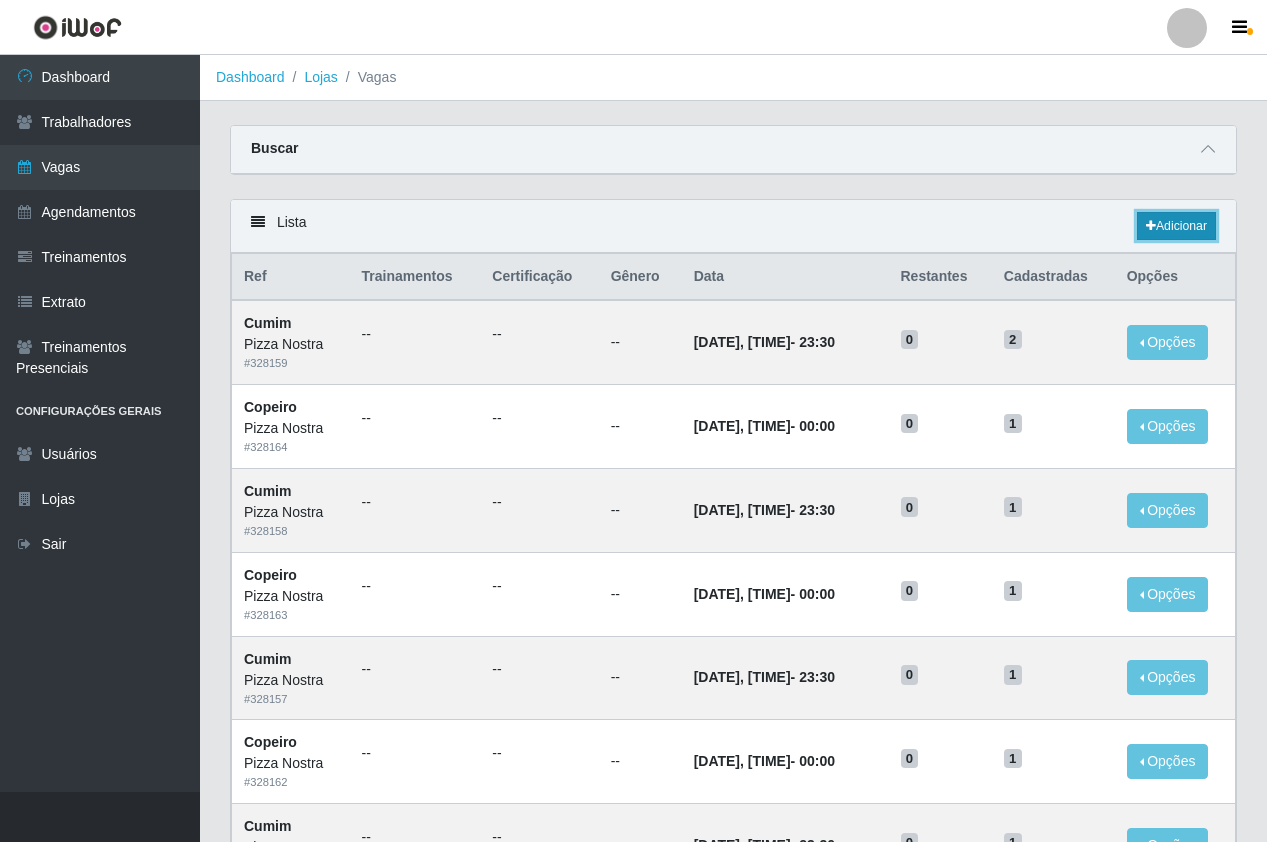 click on "Adicionar" at bounding box center [1176, 226] 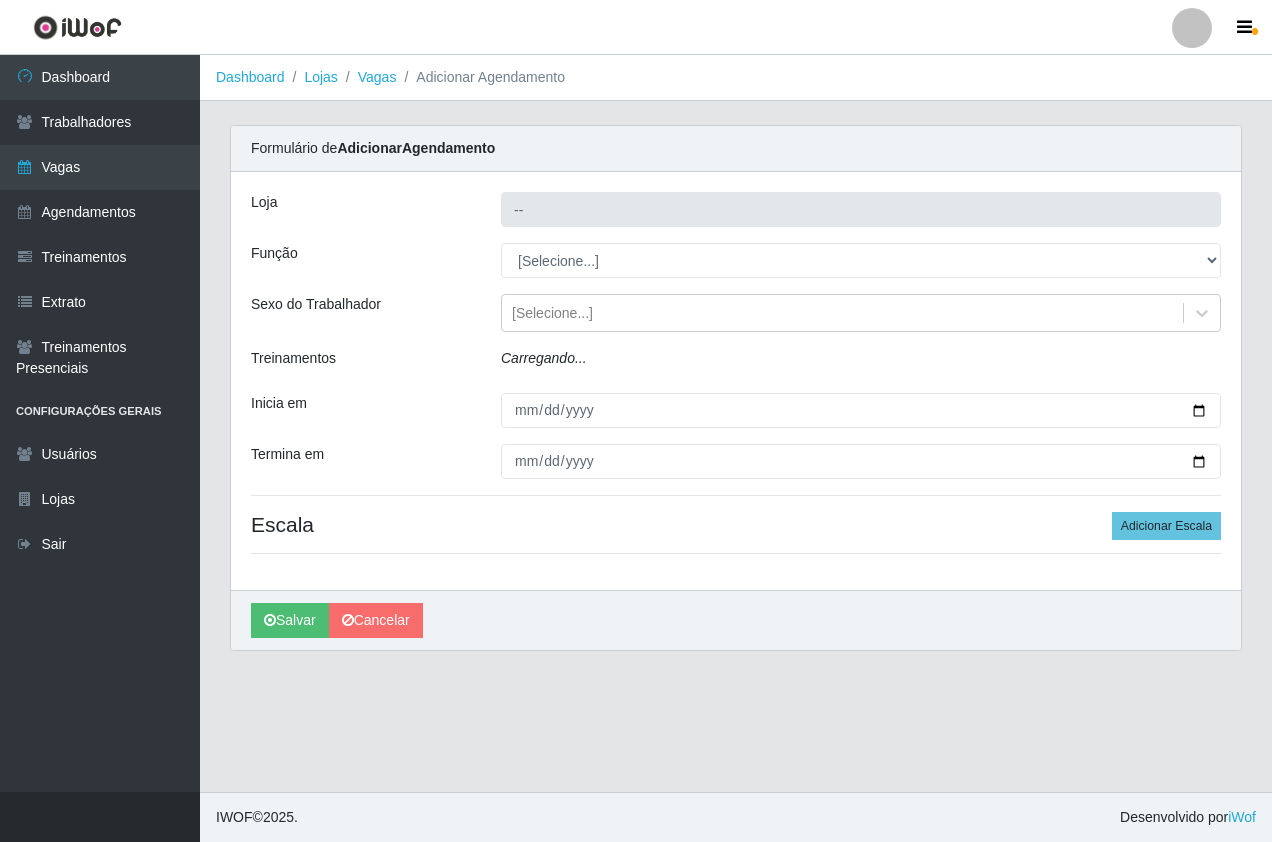 type on "Pizza Nostra" 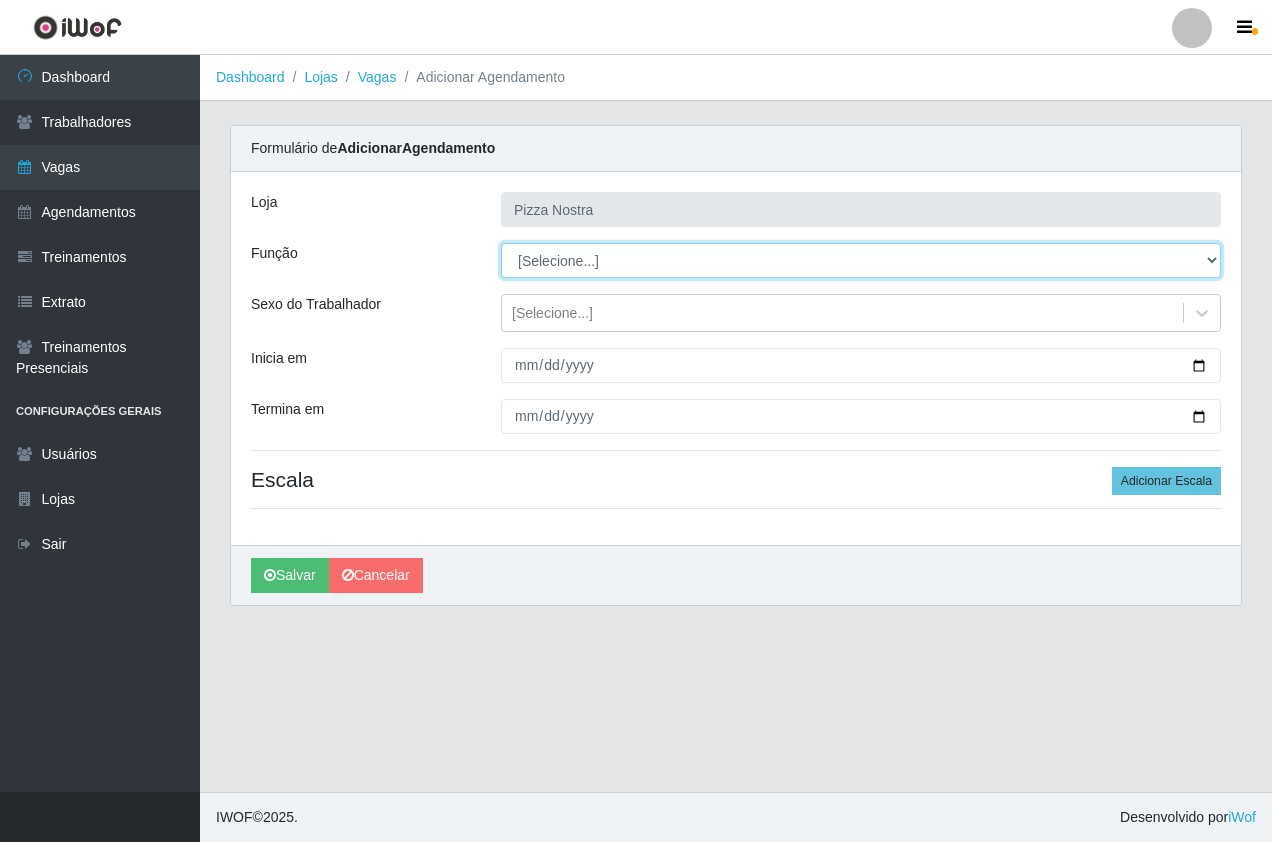click on "[Selecione...] ASG ASG + ASG ++ Auxiliar de Cozinha Auxiliar de Cozinha + Auxiliar de Cozinha ++ Copeiro Copeiro + Copeiro ++ Cumim Cumim + Cumim ++ Garçom Garçom + Garçom ++" at bounding box center [861, 260] 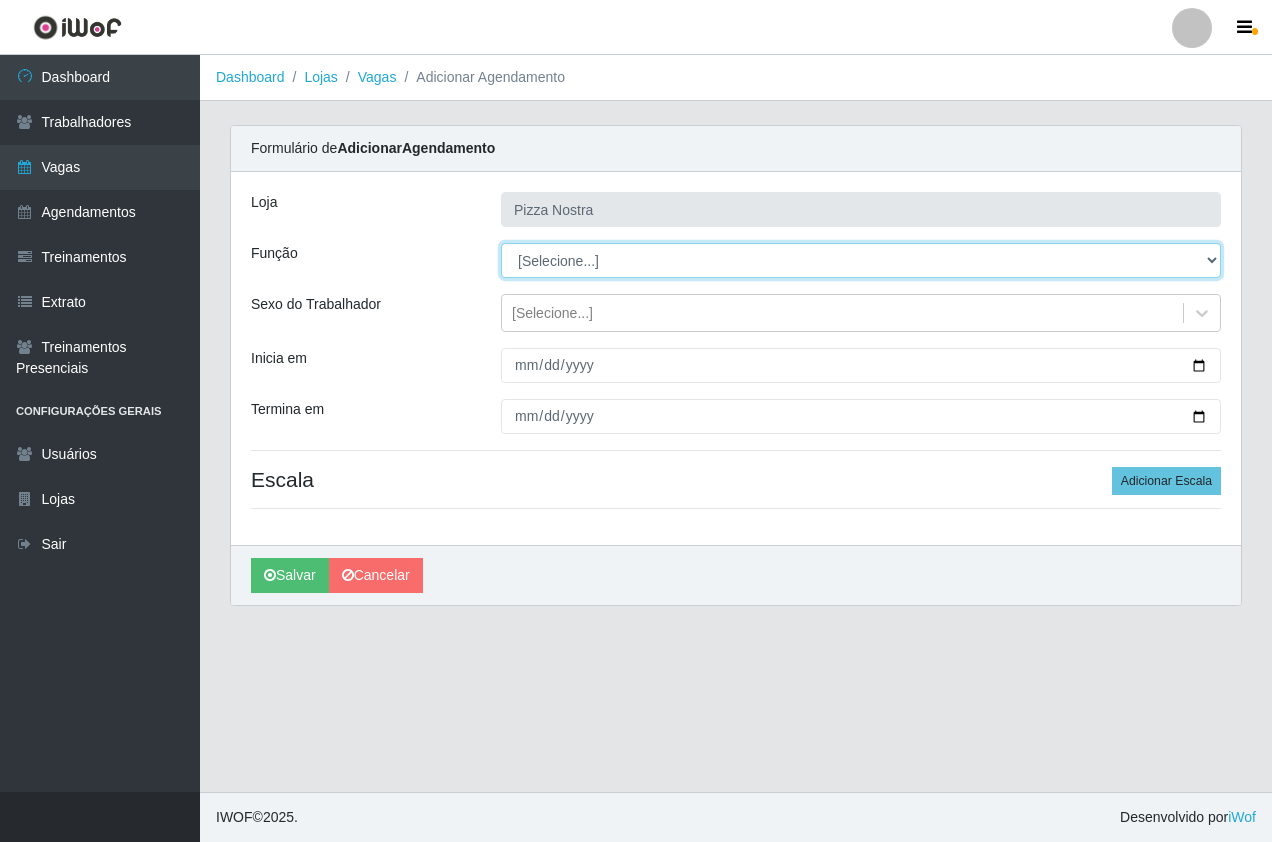 select on "17" 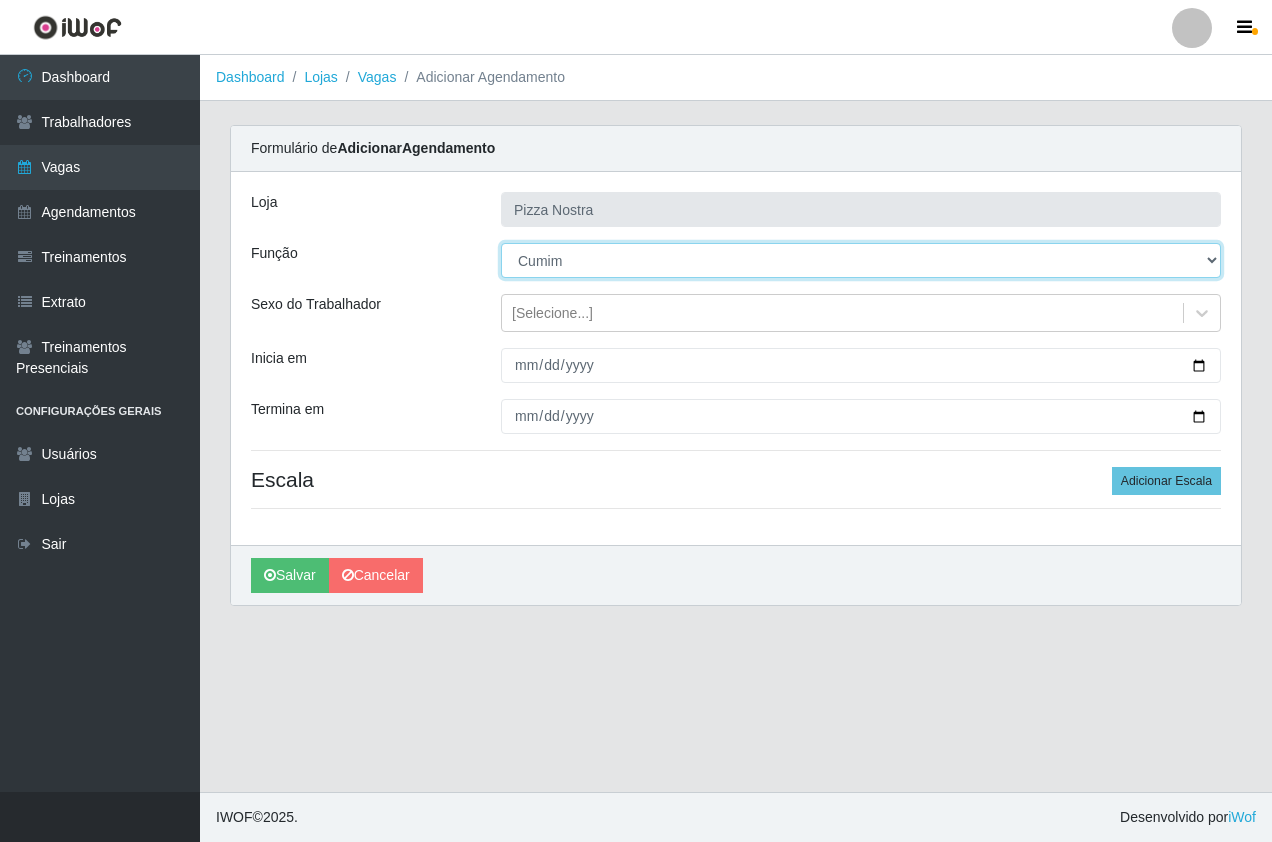 click on "[Selecione...] ASG ASG + ASG ++ Auxiliar de Cozinha Auxiliar de Cozinha + Auxiliar de Cozinha ++ Copeiro Copeiro + Copeiro ++ Cumim Cumim + Cumim ++ Garçom Garçom + Garçom ++" at bounding box center [861, 260] 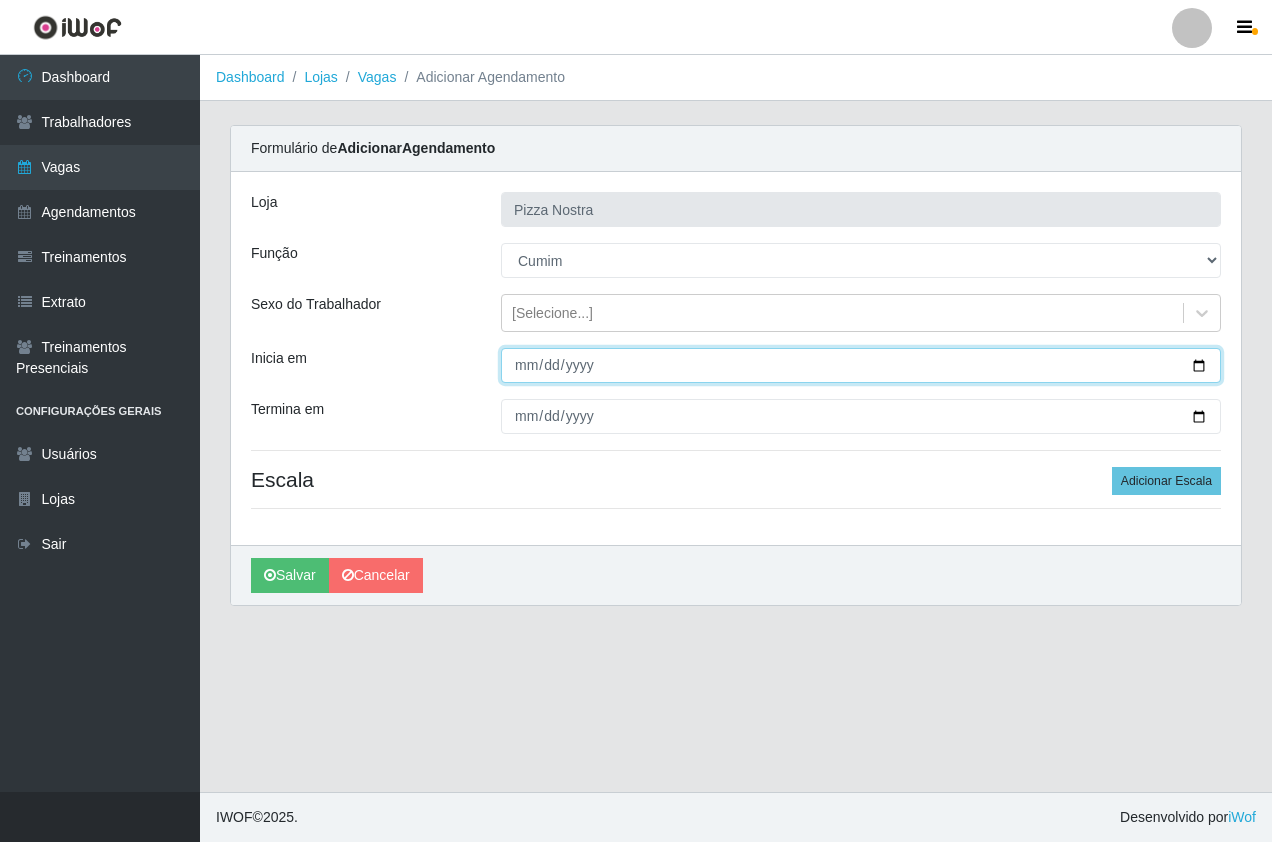 click on "Inicia em" at bounding box center (861, 365) 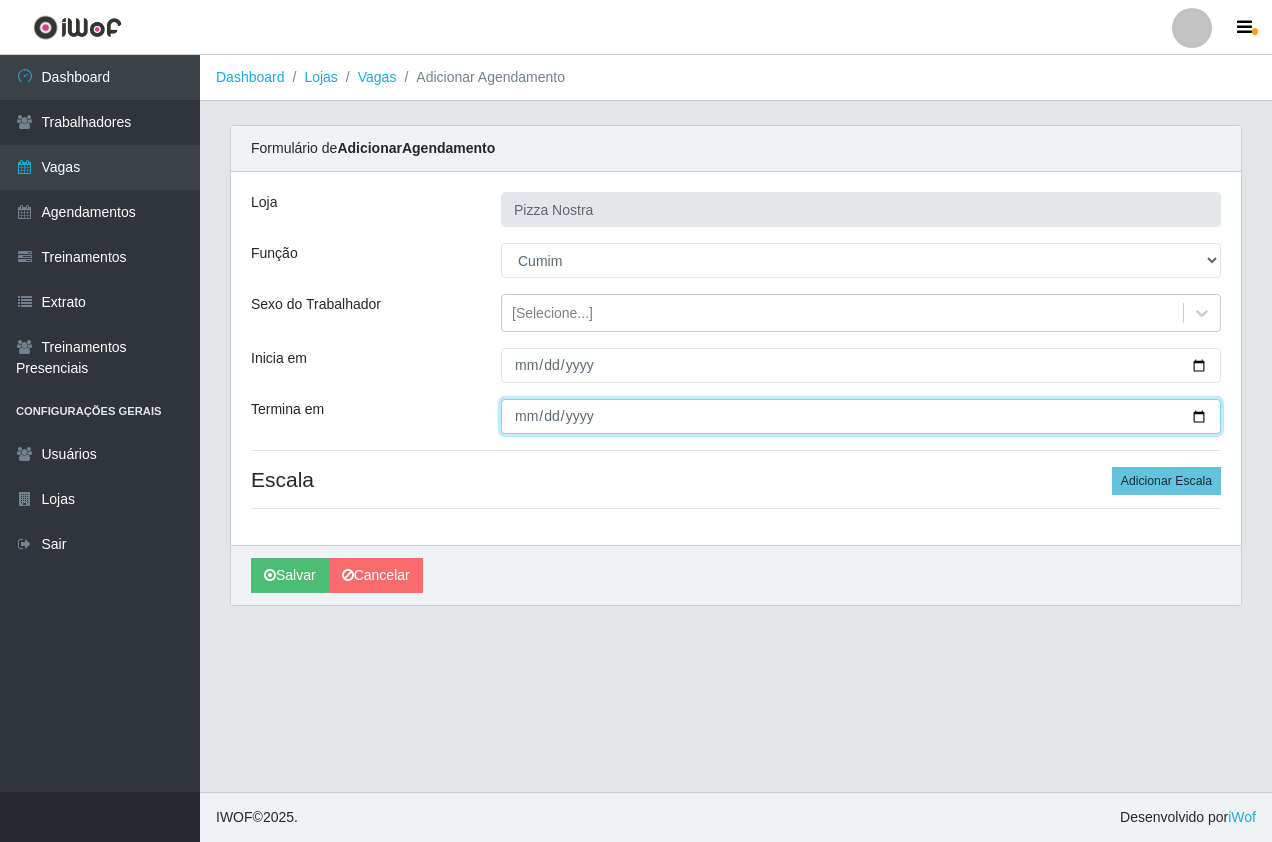 click on "Termina em" at bounding box center (861, 416) 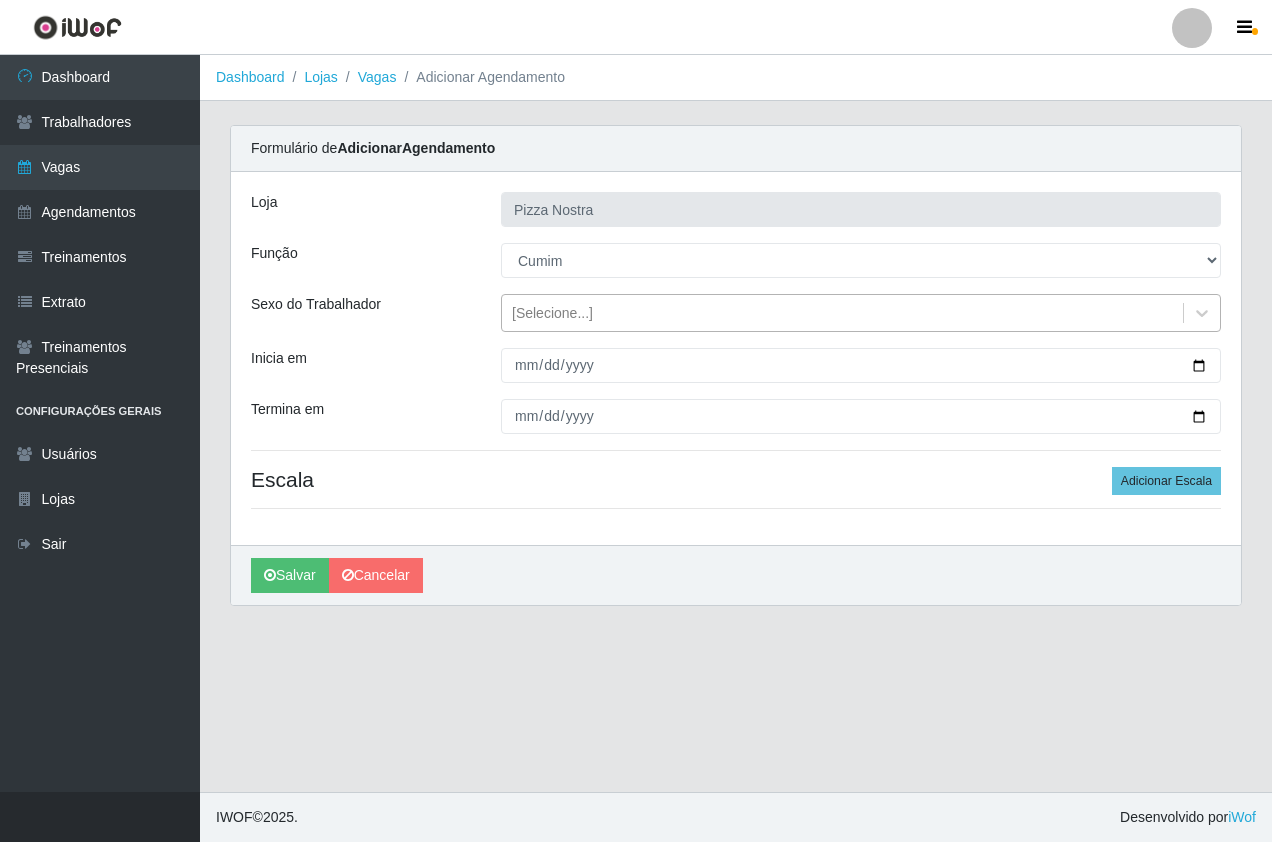 drag, startPoint x: 530, startPoint y: 312, endPoint x: 522, endPoint y: 334, distance: 23.409399 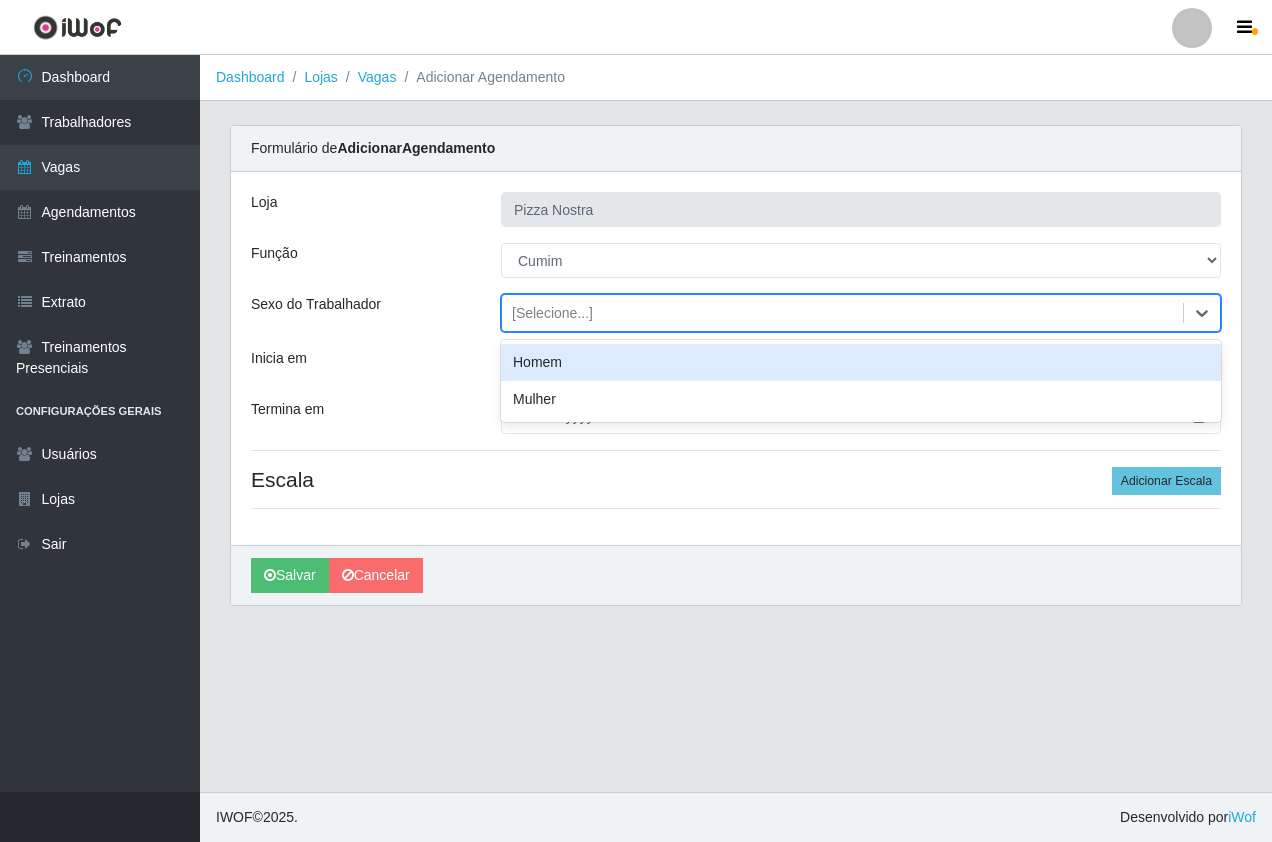 click on "Homem" at bounding box center (861, 362) 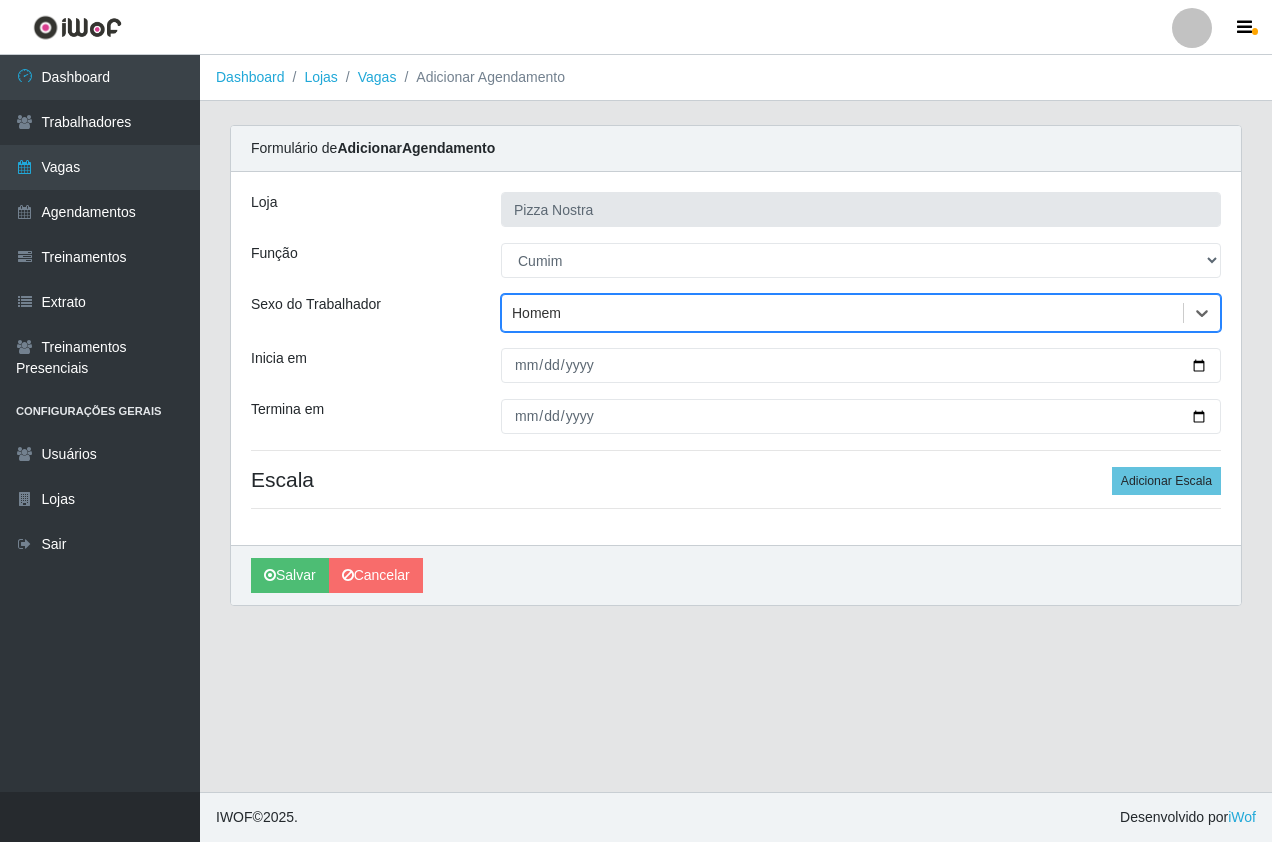 click on "Homem" at bounding box center (536, 313) 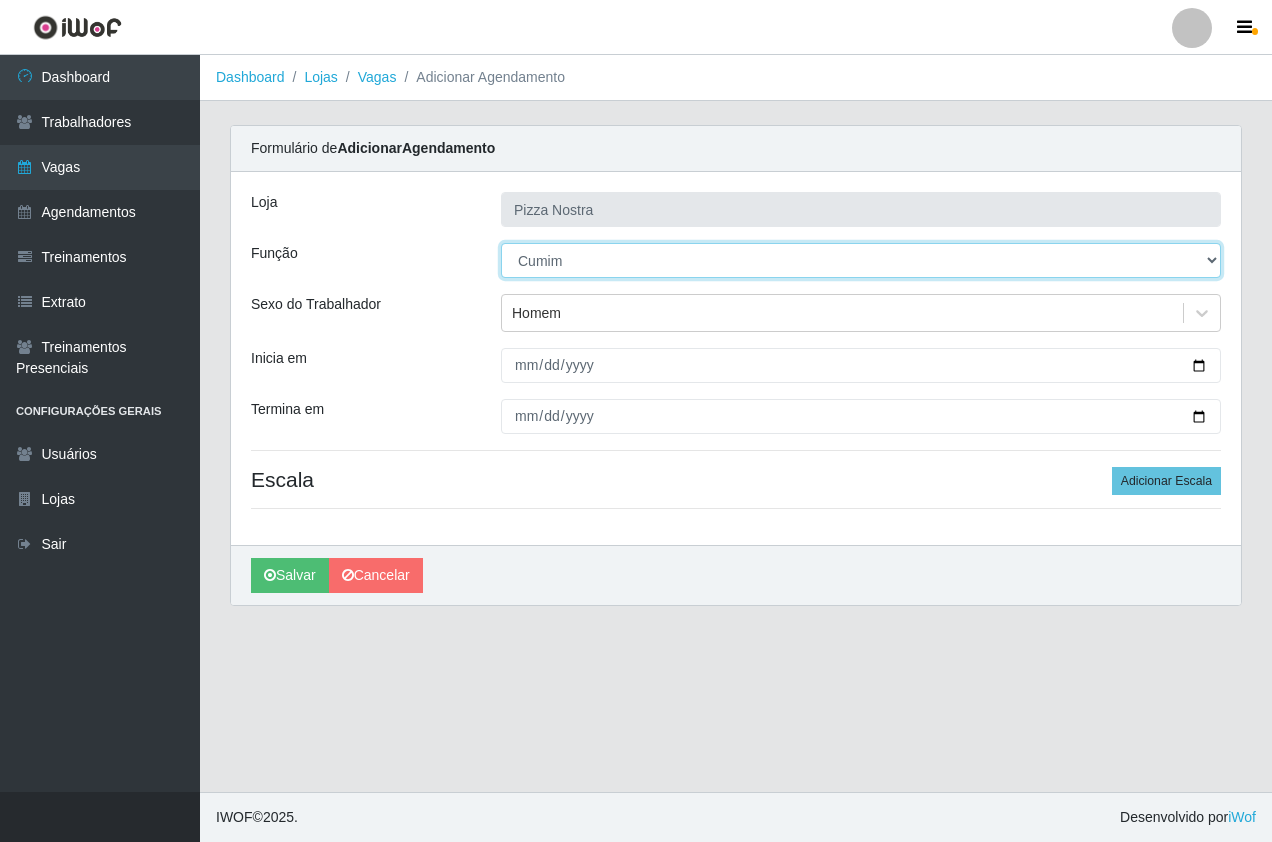 click on "[Selecione...] ASG ASG + ASG ++ Auxiliar de Cozinha Auxiliar de Cozinha + Auxiliar de Cozinha ++ Copeiro Copeiro + Copeiro ++ Cumim Cumim + Cumim ++ Garçom Garçom + Garçom ++" at bounding box center [861, 260] 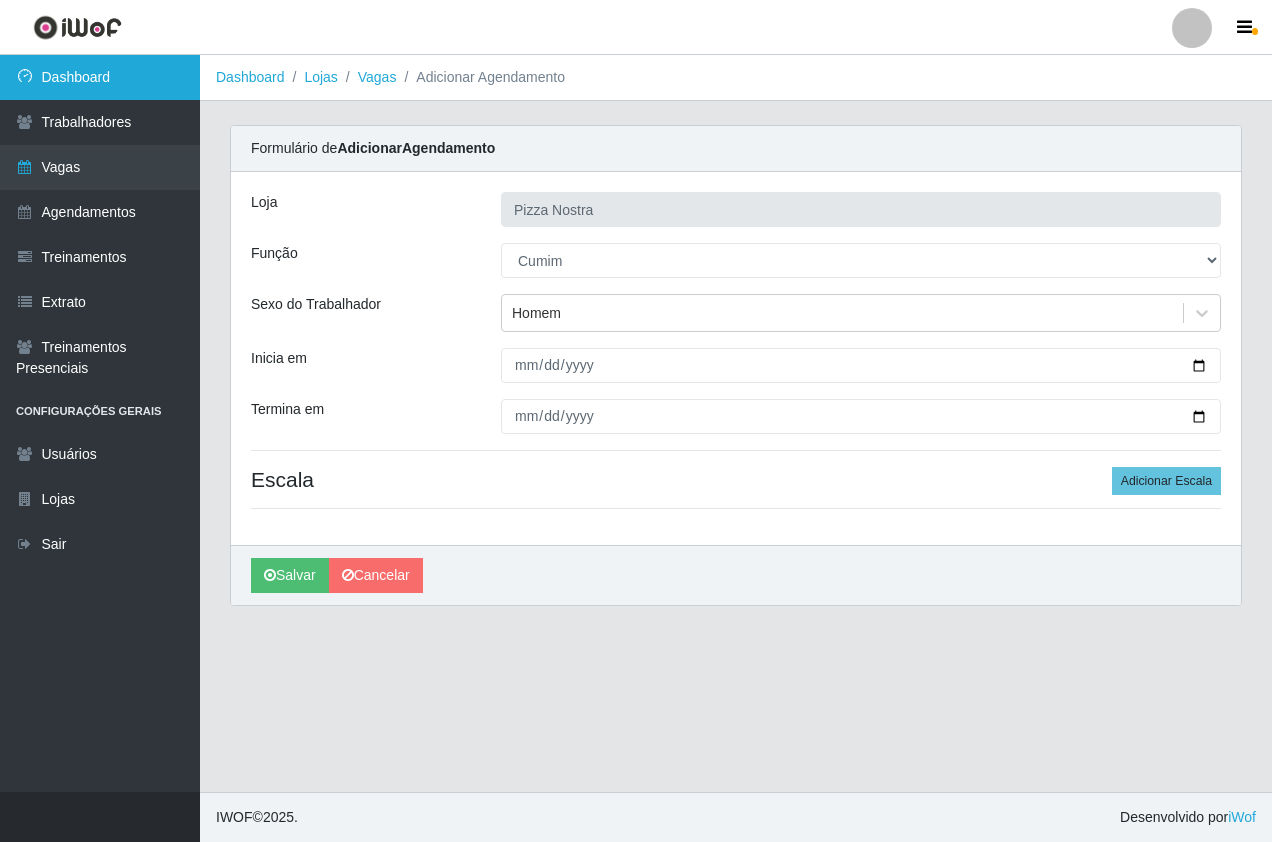 click on "Dashboard" at bounding box center [100, 77] 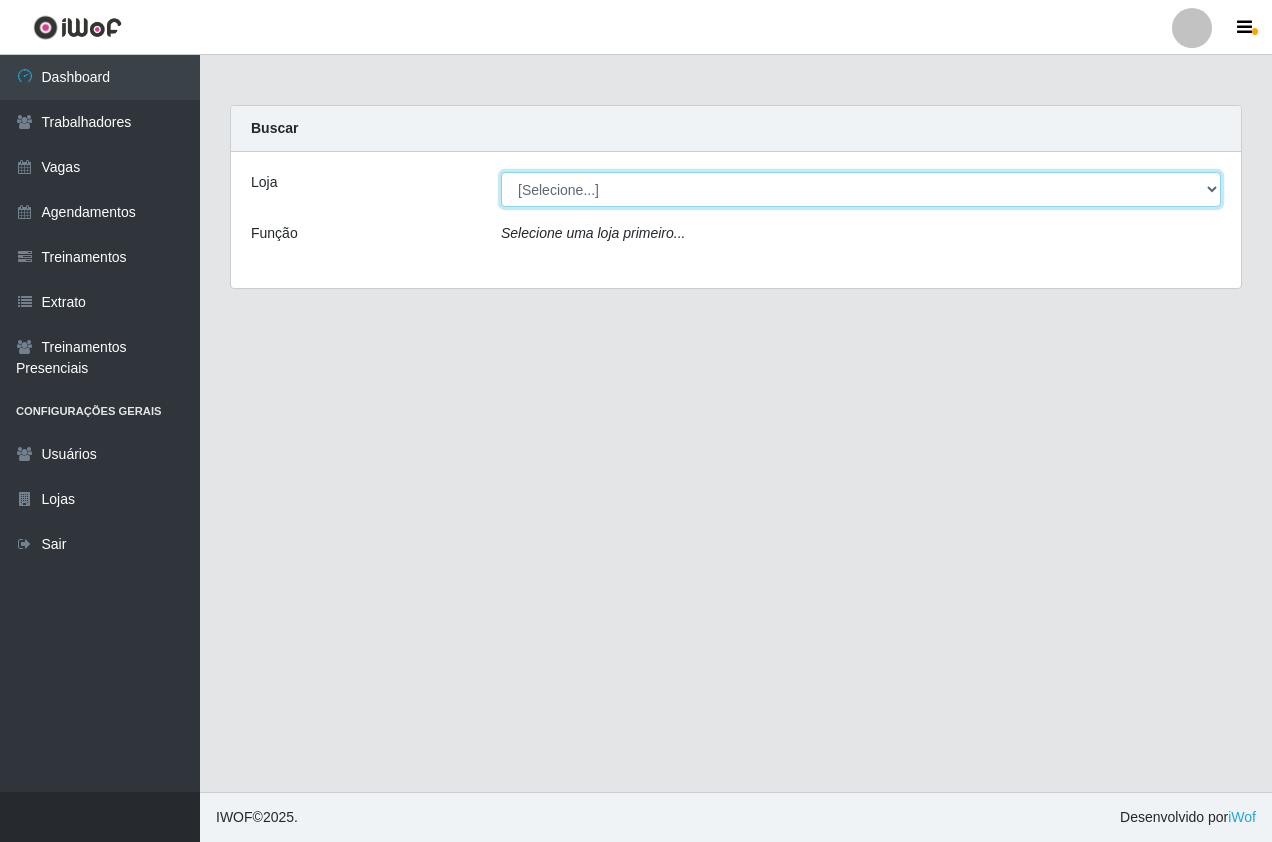 click on "[Selecione...] Pizza Nostra" at bounding box center [861, 189] 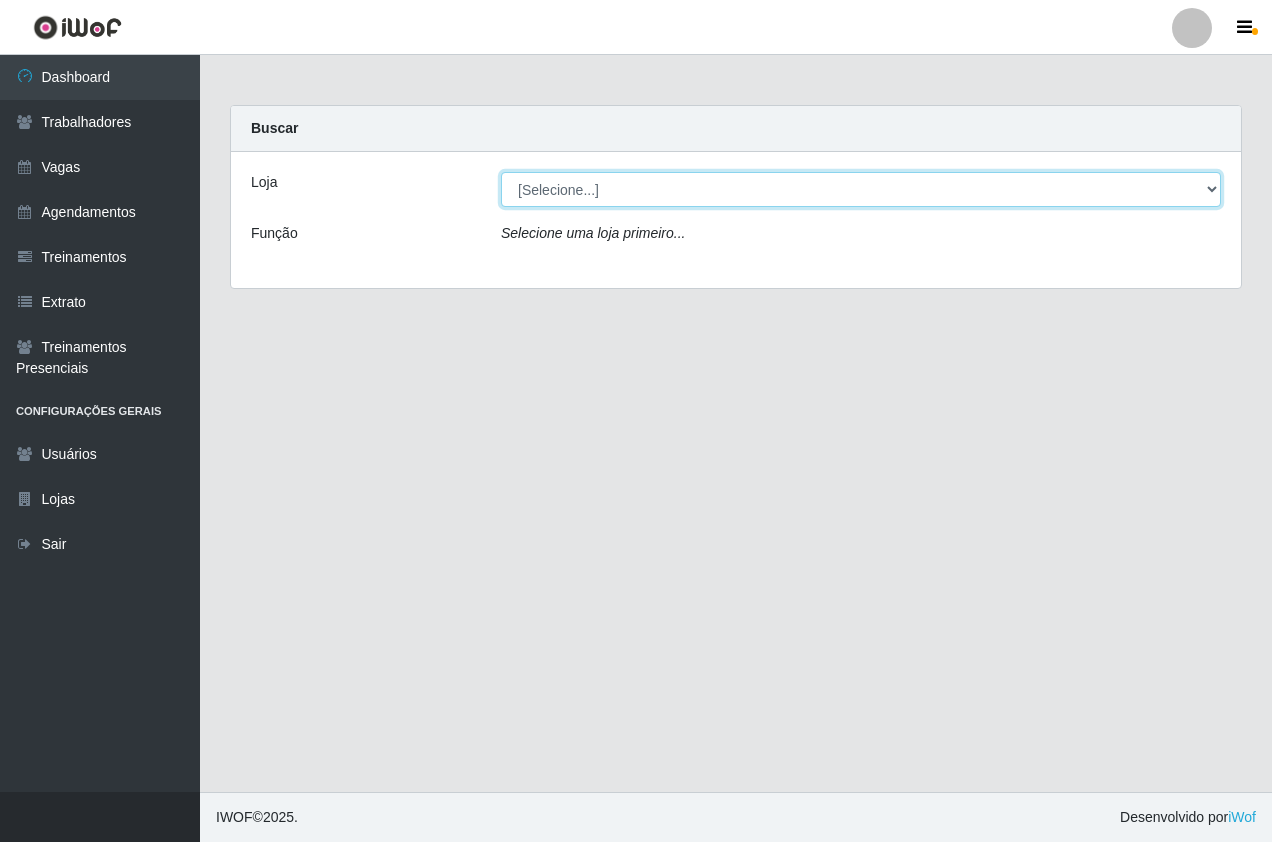 select on "337" 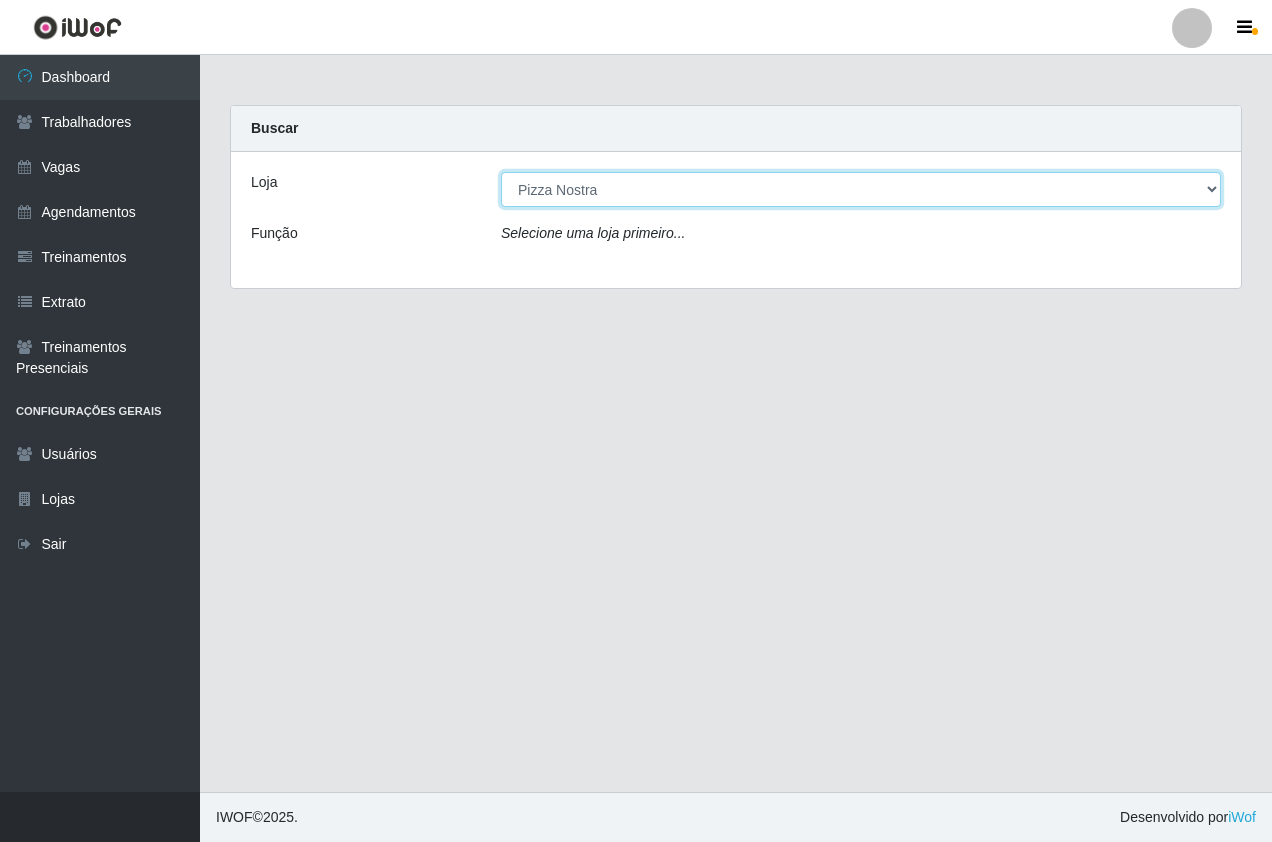 click on "[Selecione...] Pizza Nostra" at bounding box center [861, 189] 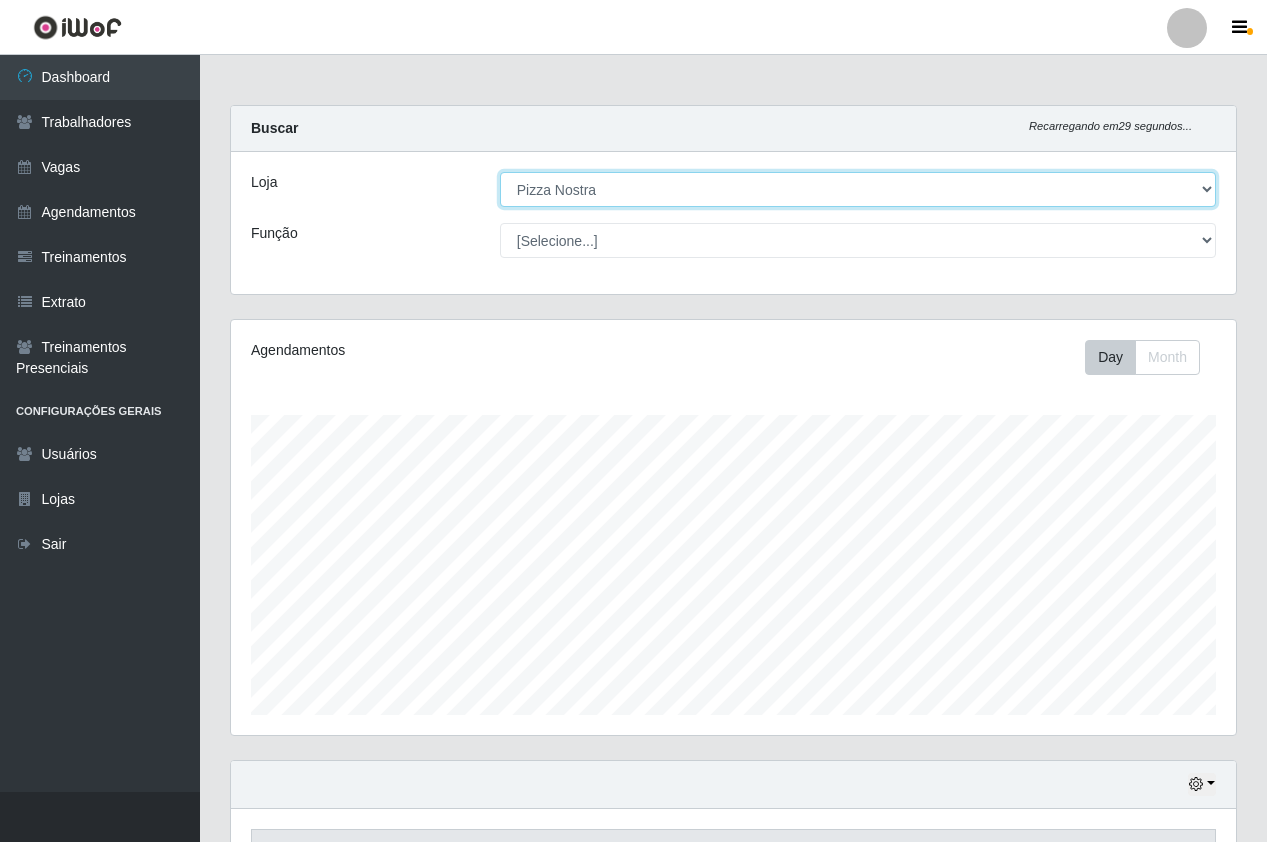 scroll, scrollTop: 999585, scrollLeft: 998995, axis: both 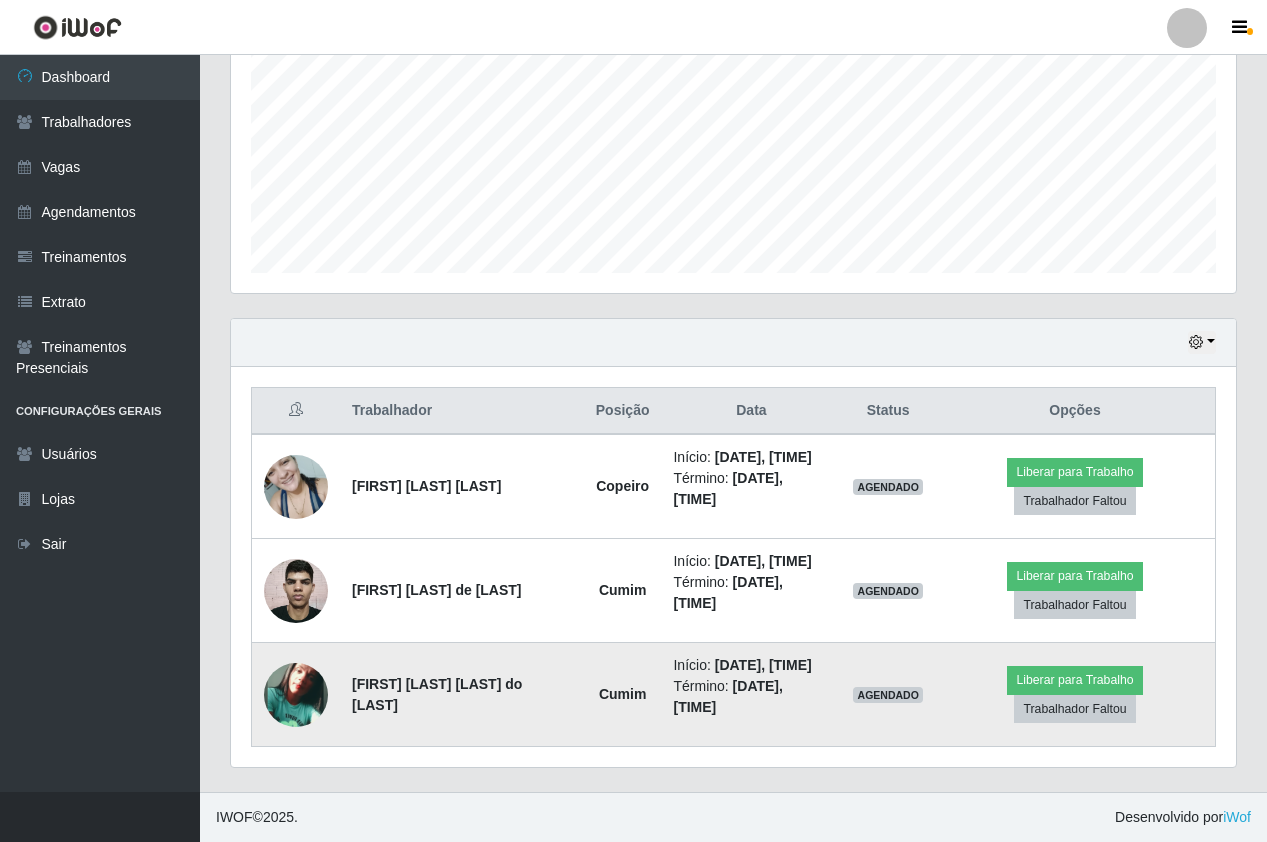click at bounding box center (296, 695) 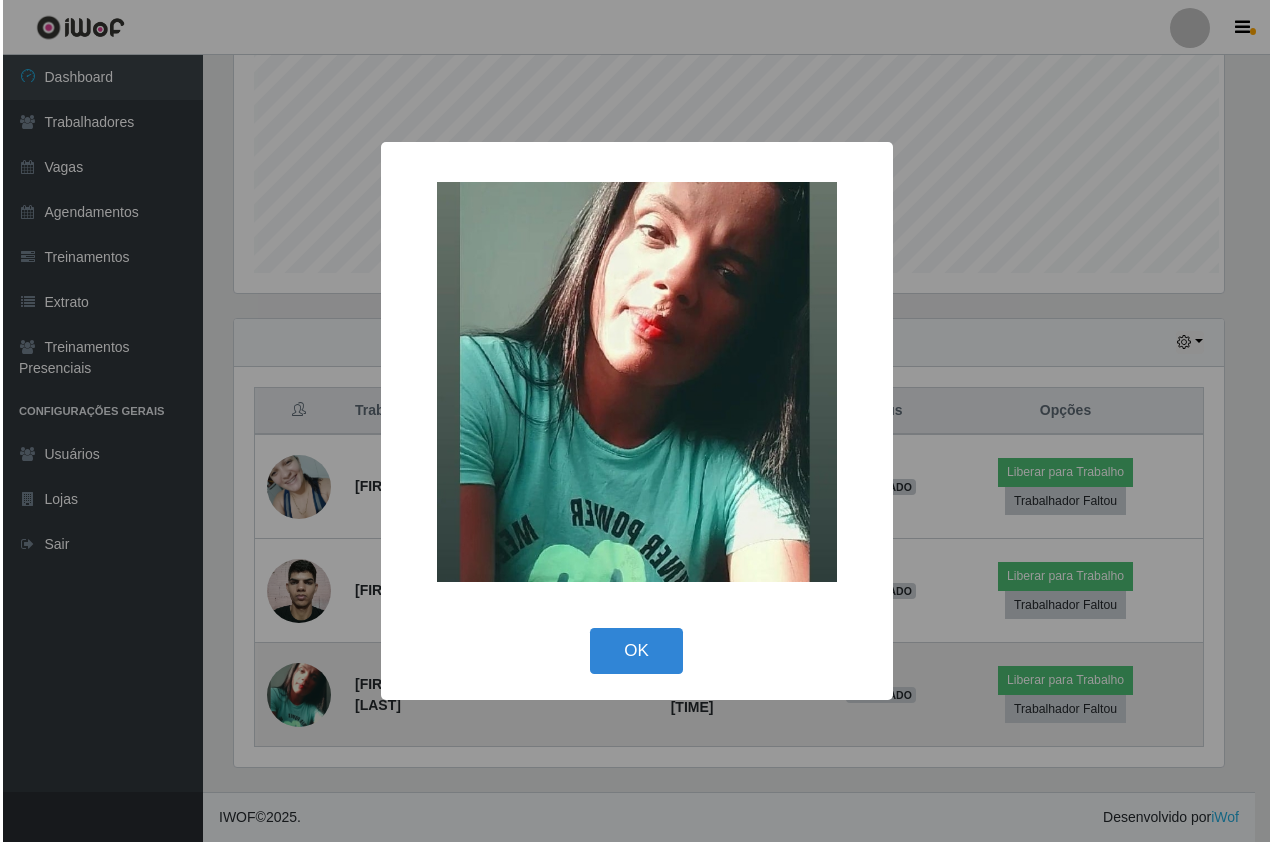 scroll, scrollTop: 999585, scrollLeft: 999005, axis: both 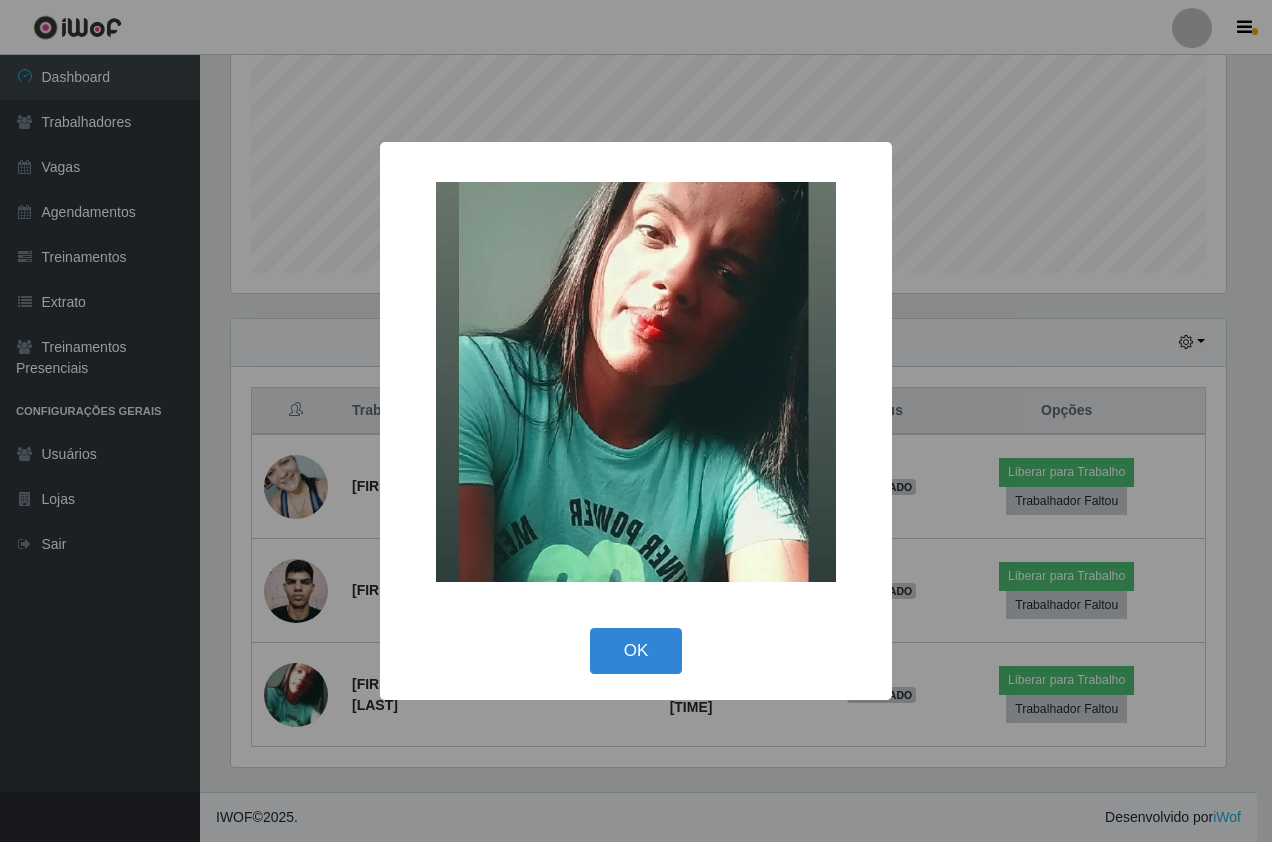 click on "× OK Cancel" at bounding box center (636, 421) 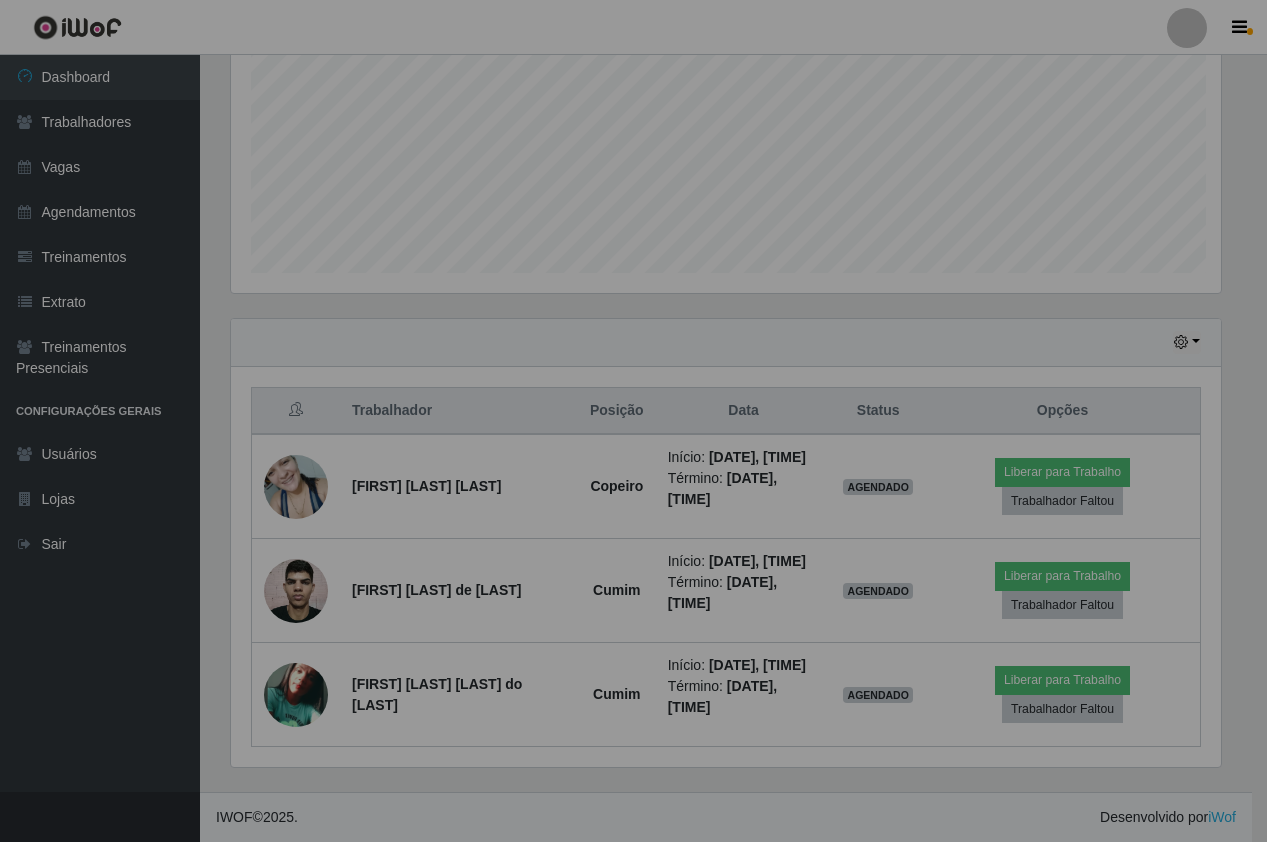 scroll, scrollTop: 999585, scrollLeft: 998995, axis: both 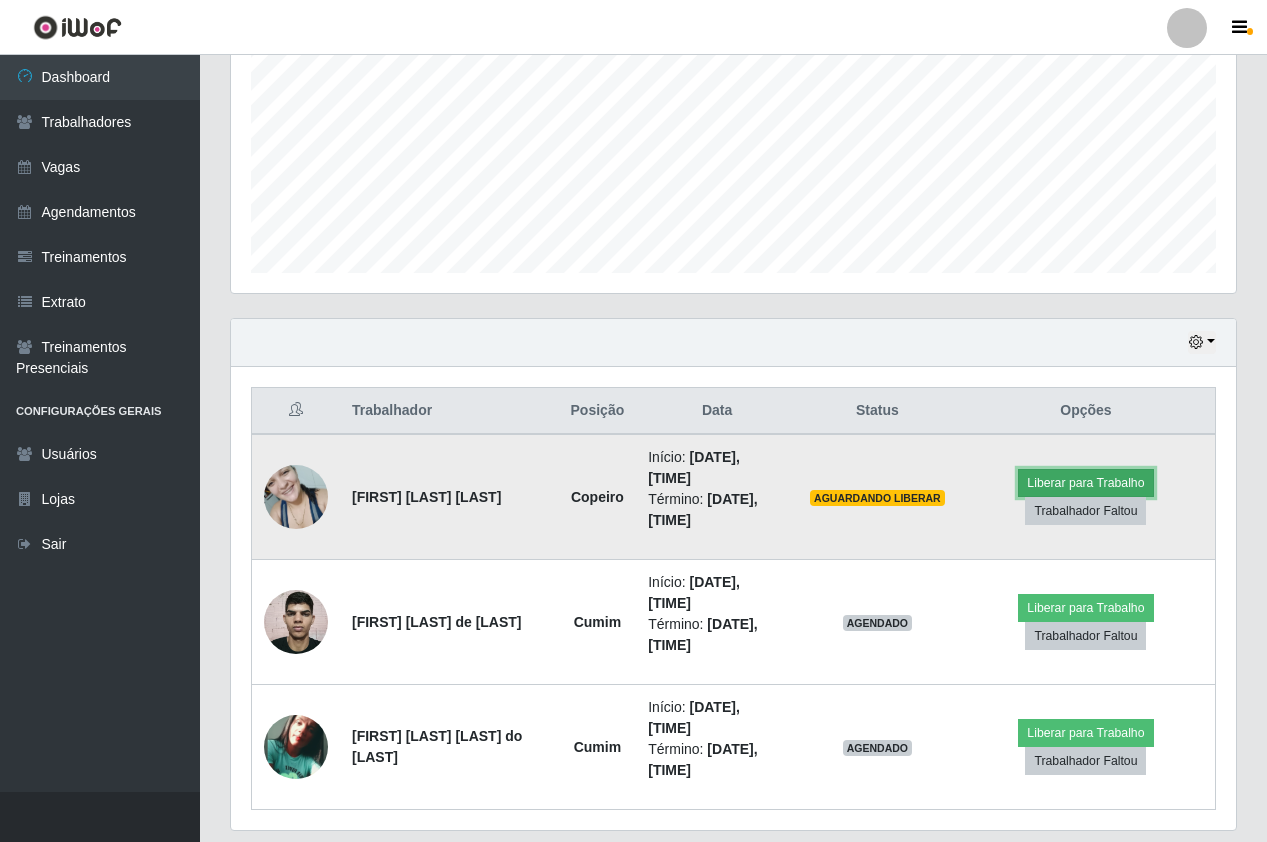 click on "Liberar para Trabalho" at bounding box center (1085, 483) 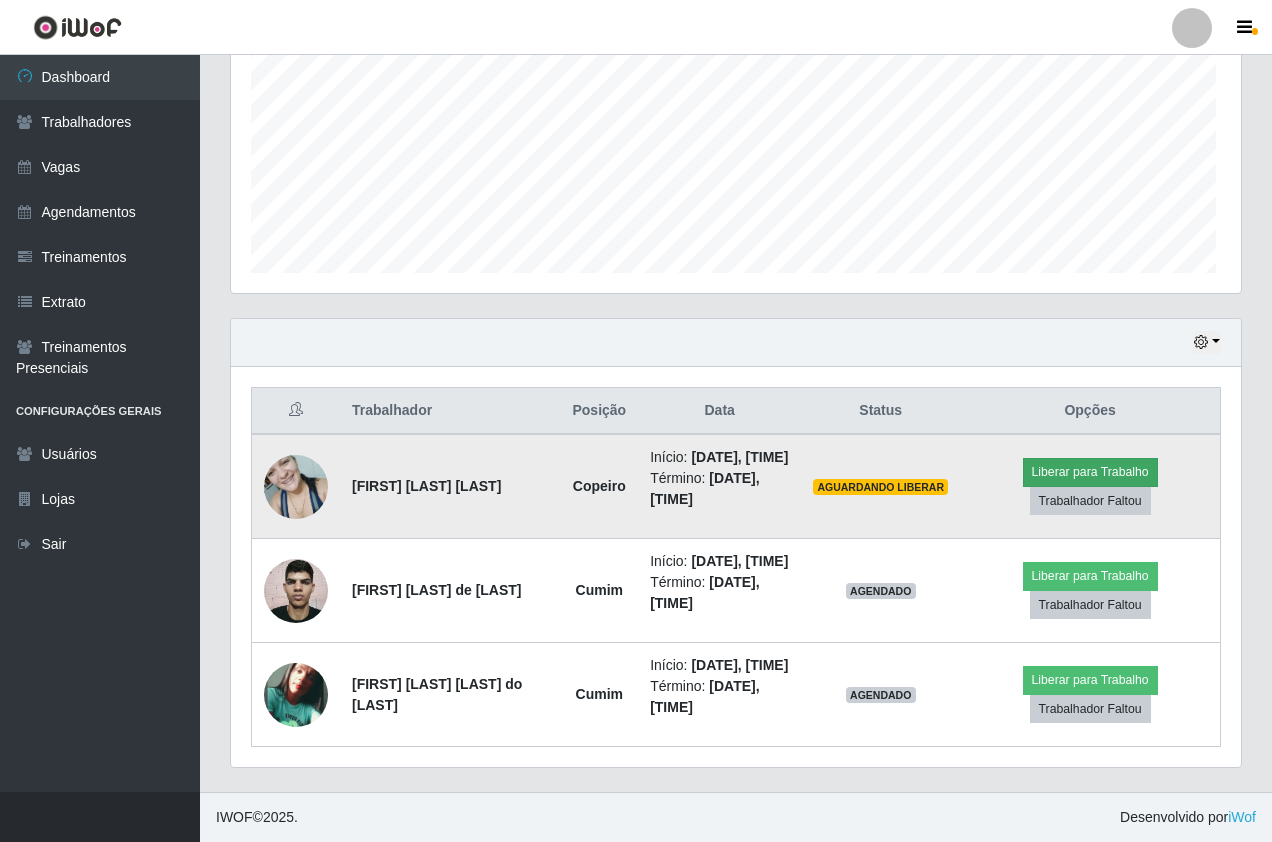 scroll, scrollTop: 999585, scrollLeft: 999005, axis: both 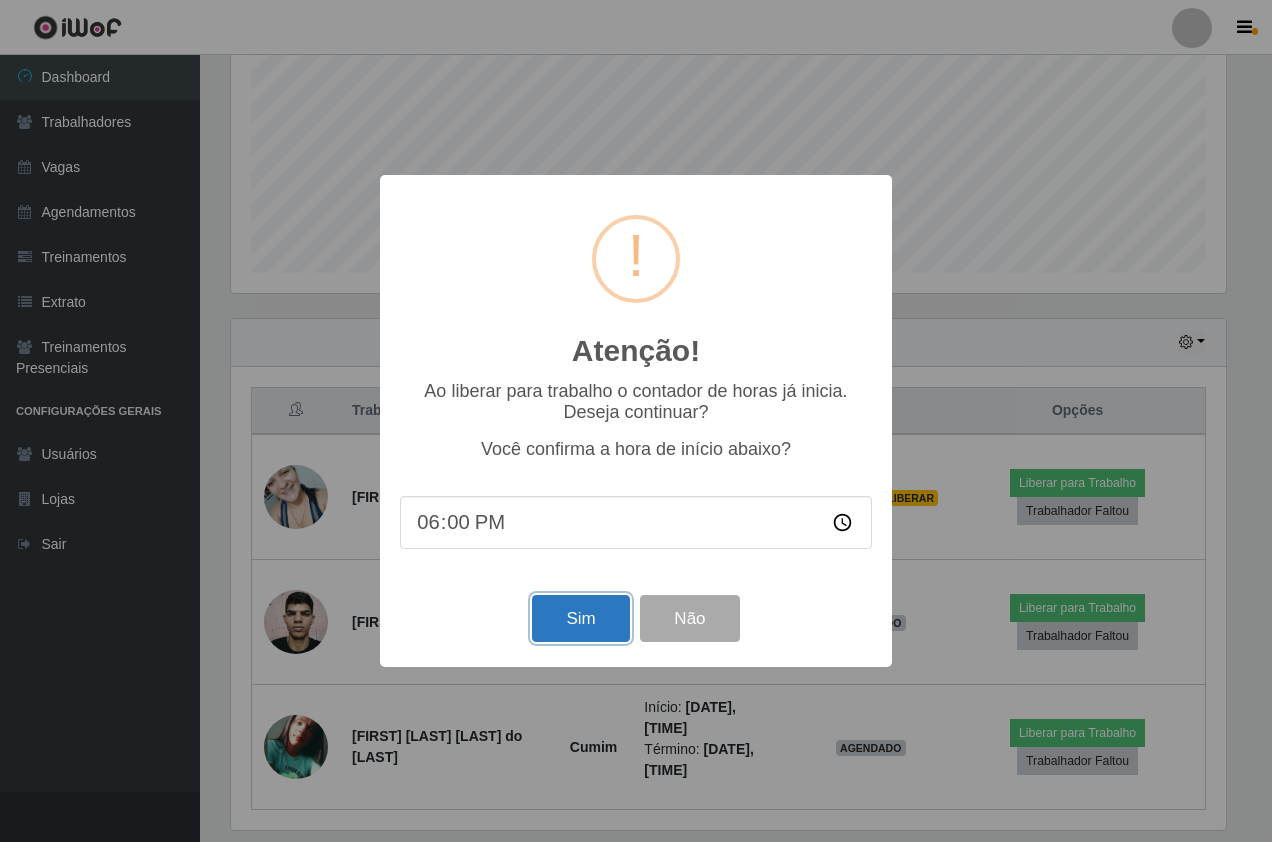 click on "Sim" at bounding box center [580, 618] 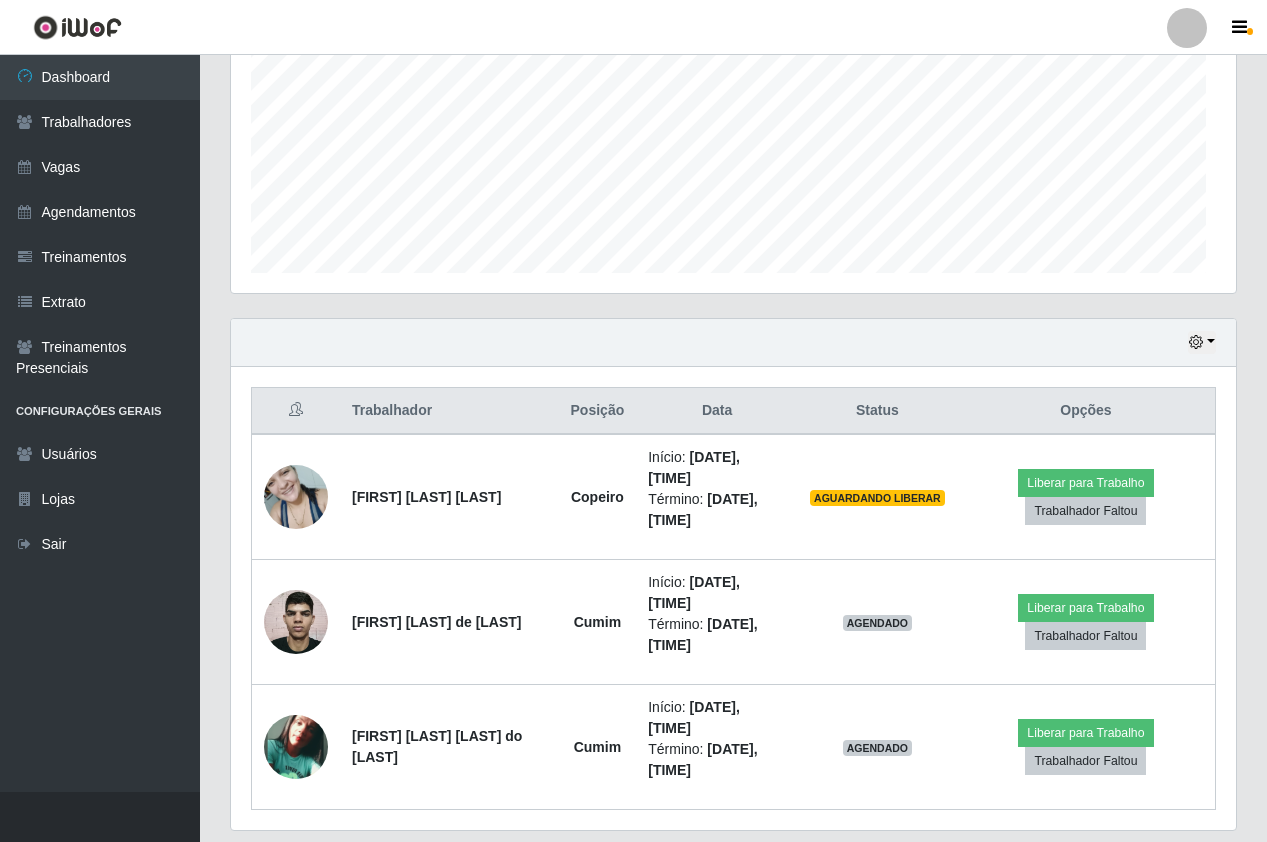 scroll, scrollTop: 999585, scrollLeft: 998995, axis: both 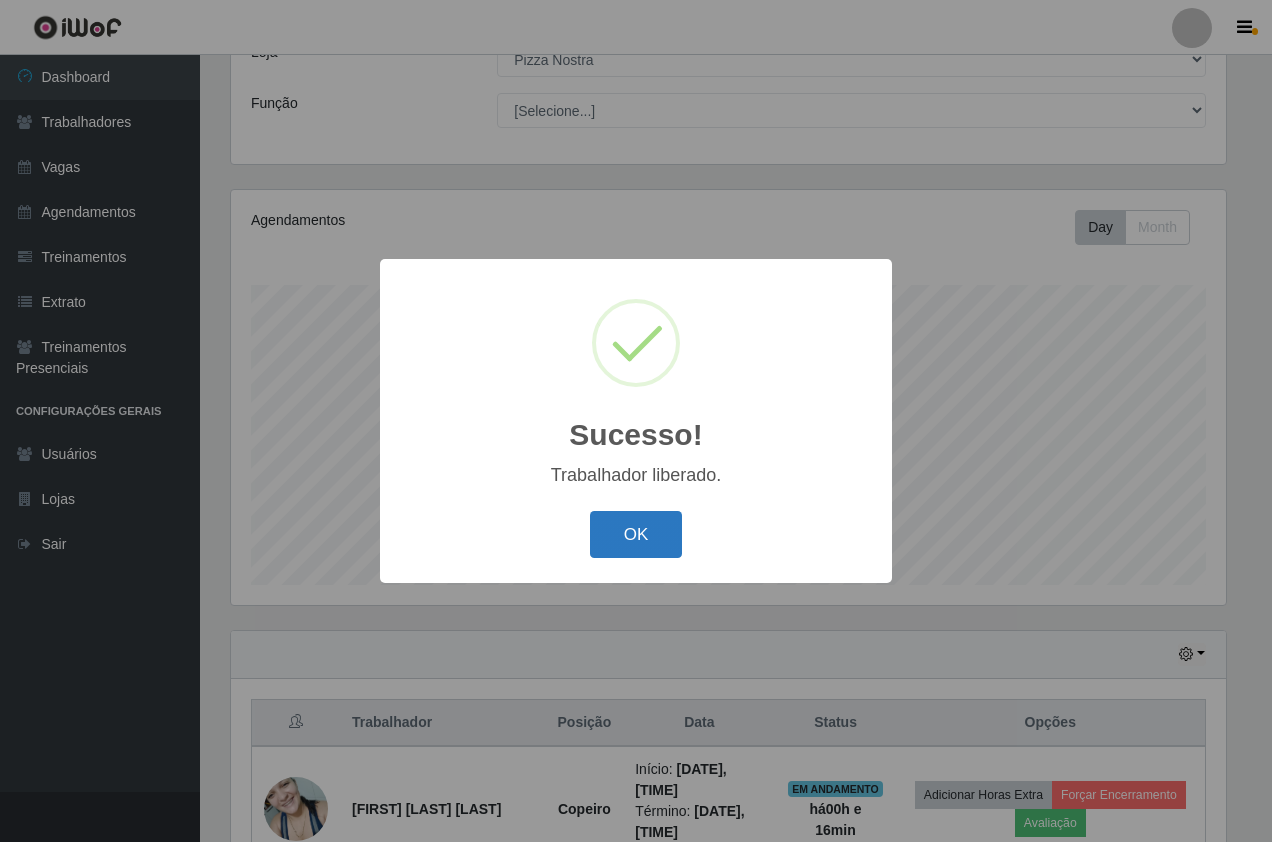 click on "OK" at bounding box center (636, 534) 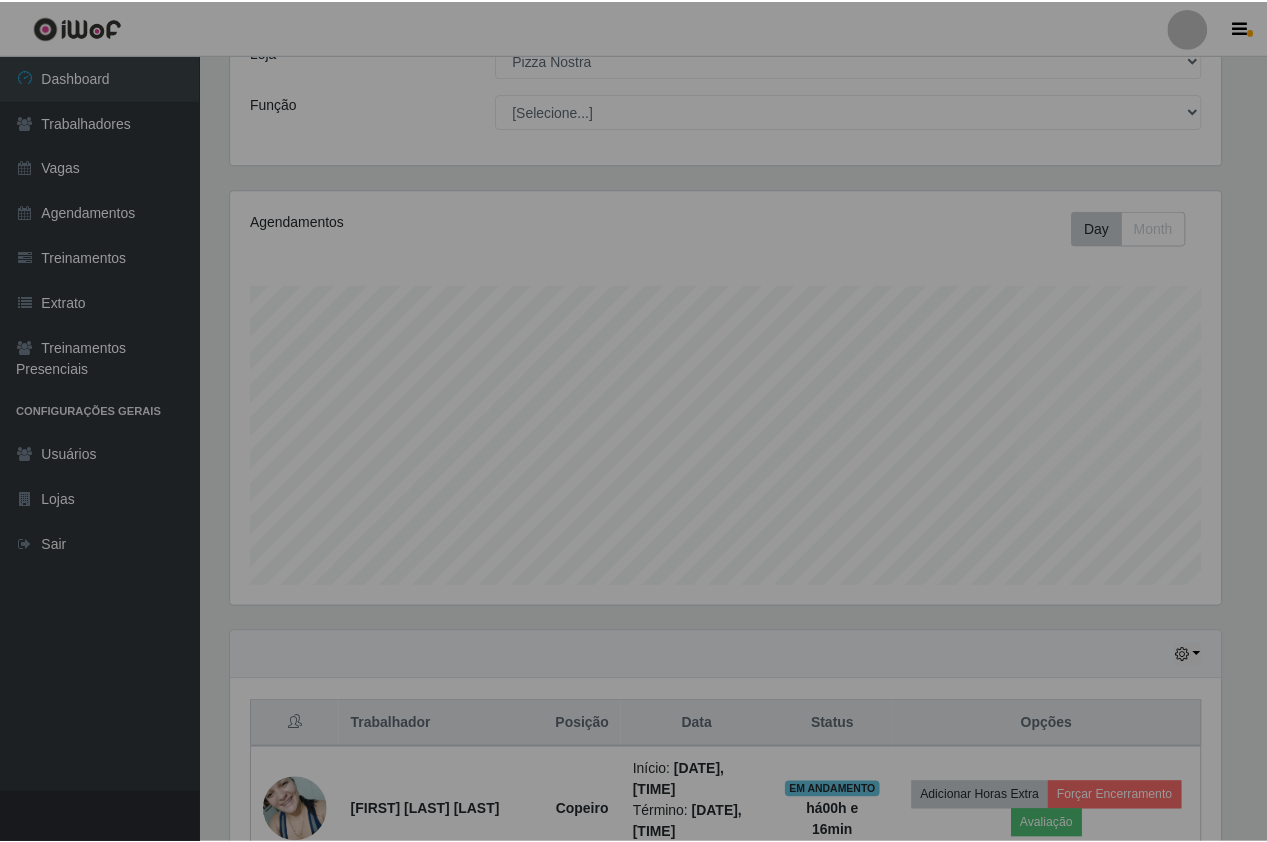 scroll, scrollTop: 999585, scrollLeft: 998995, axis: both 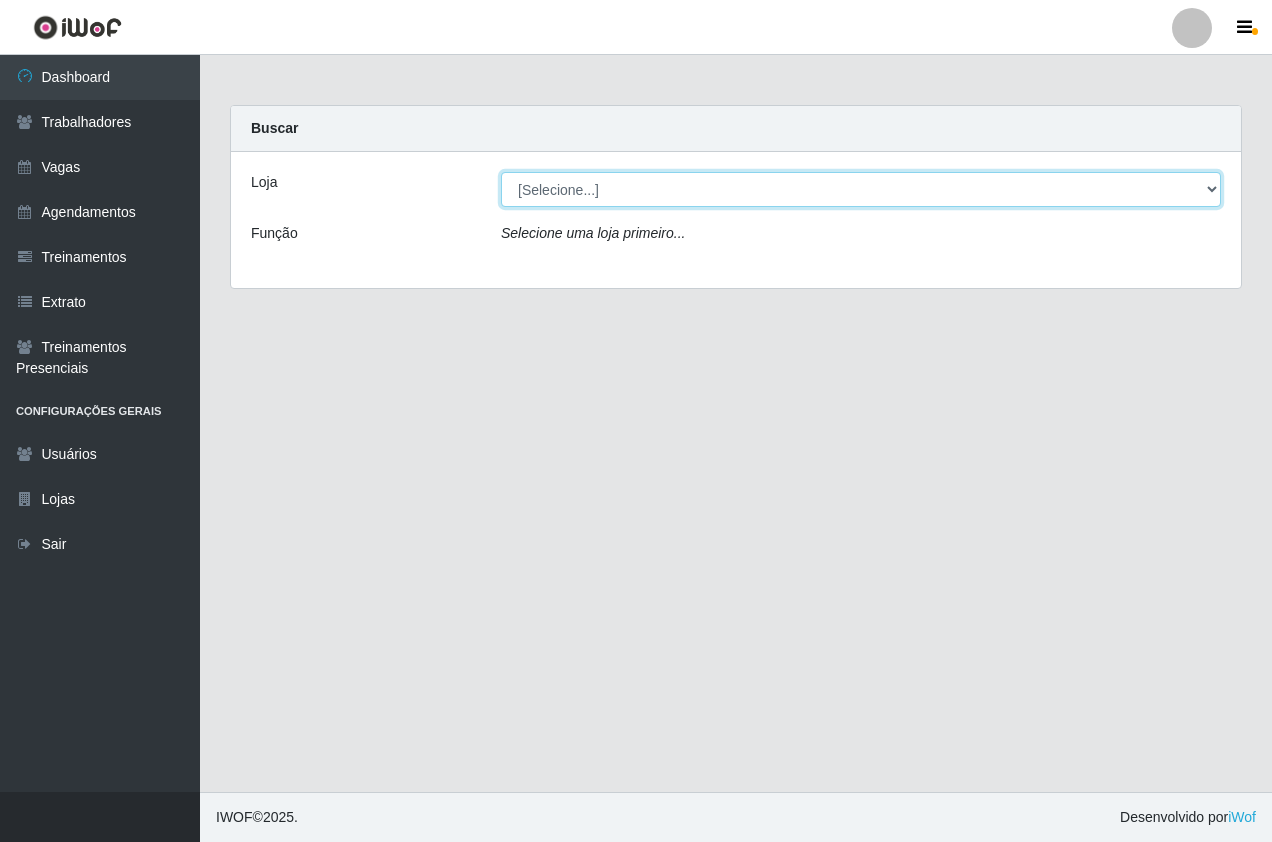 click on "[Selecione...] Pizza Nostra" at bounding box center (861, 189) 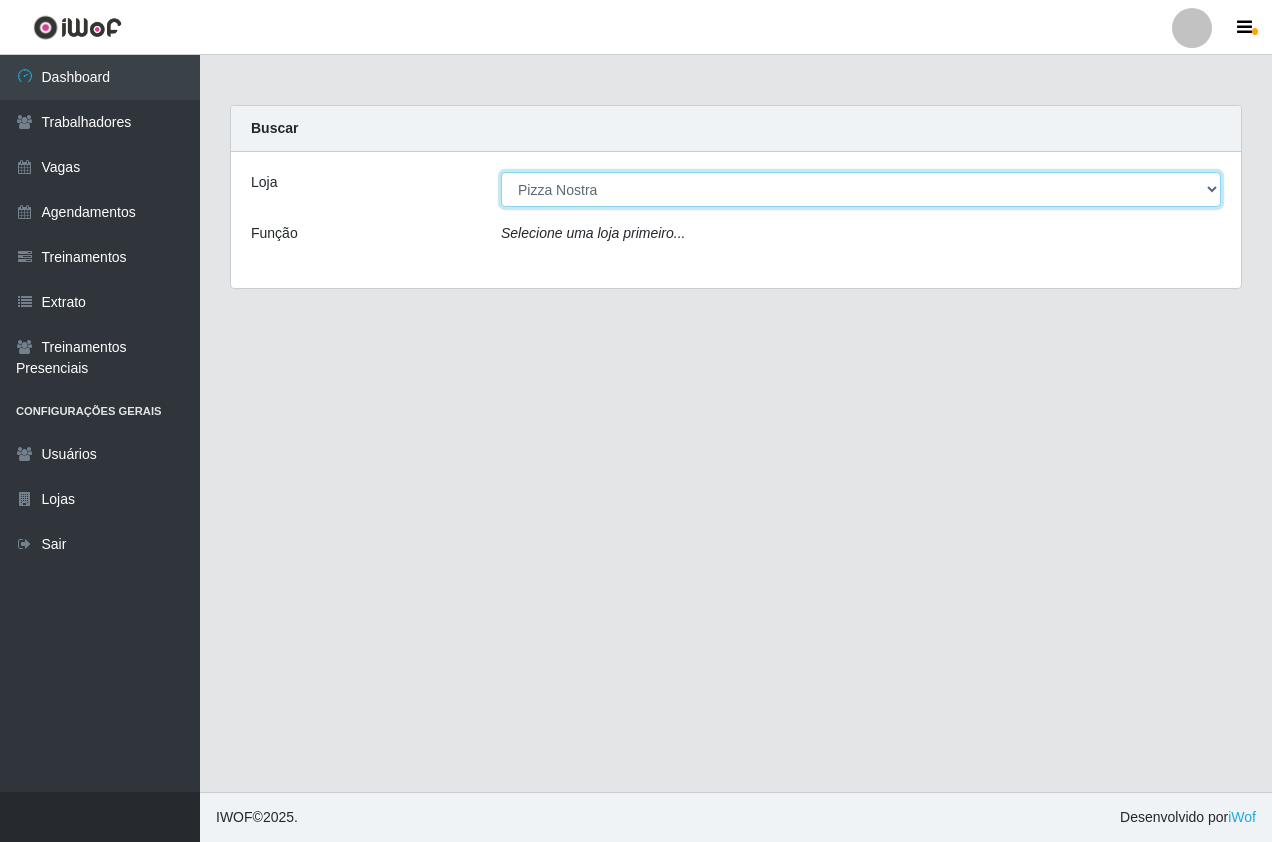 click on "[Selecione...] Pizza Nostra" at bounding box center (861, 189) 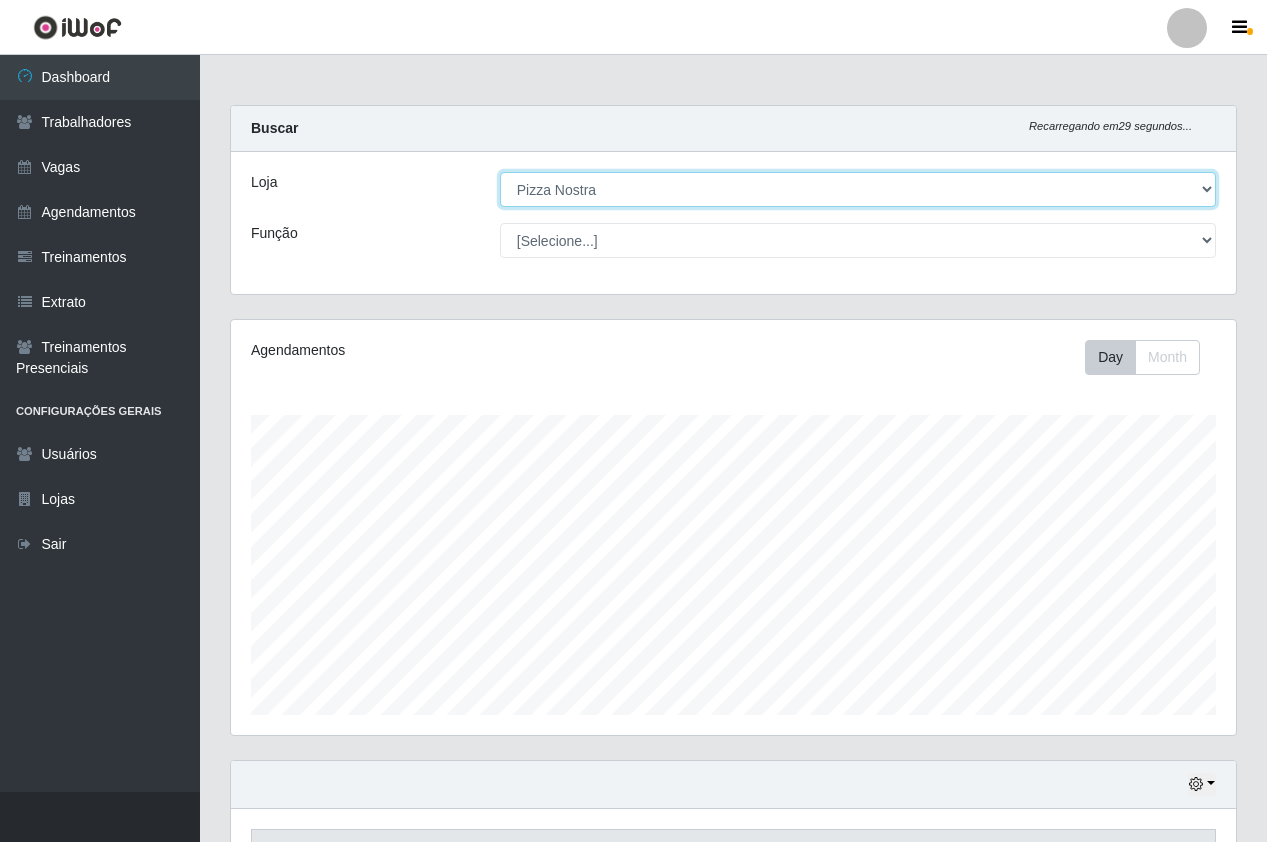 scroll, scrollTop: 999585, scrollLeft: 998995, axis: both 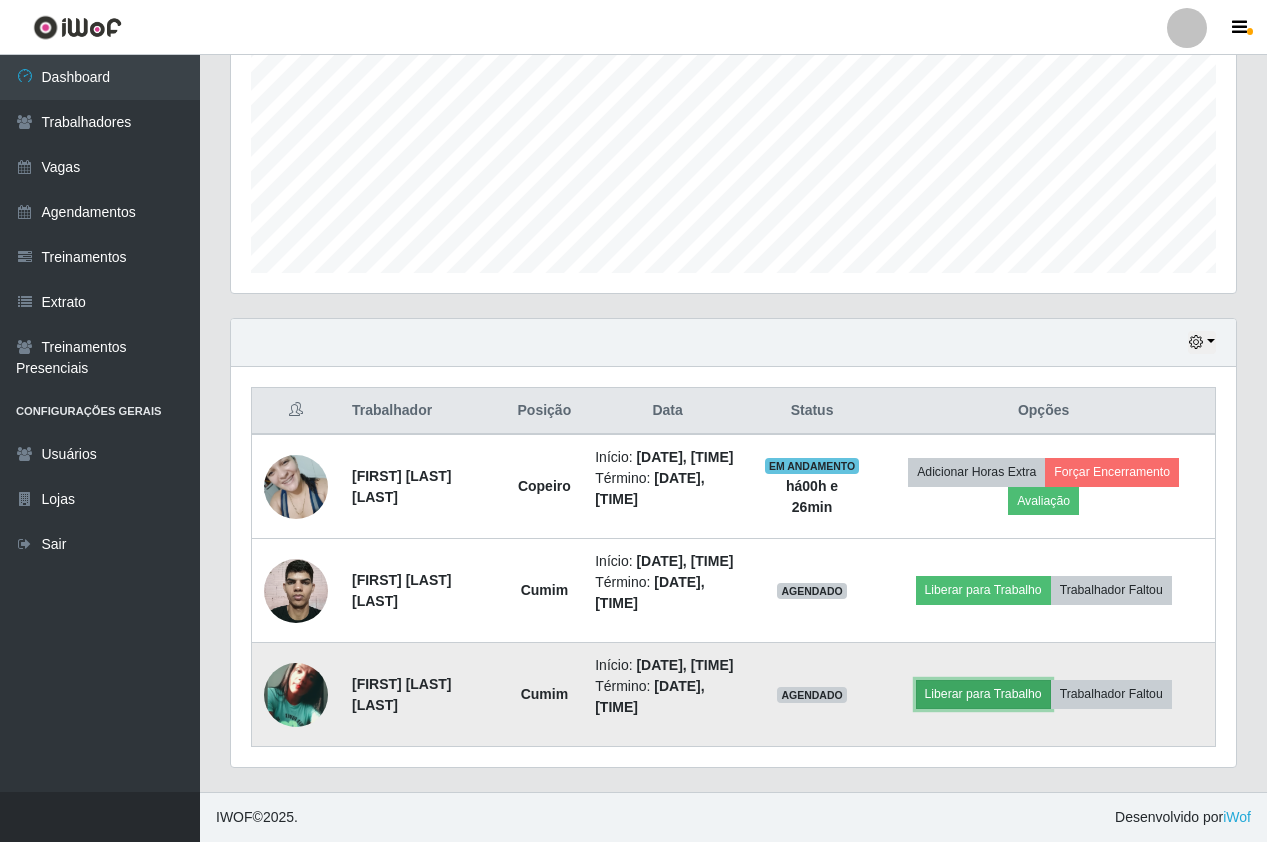 click on "Liberar para Trabalho" at bounding box center [983, 694] 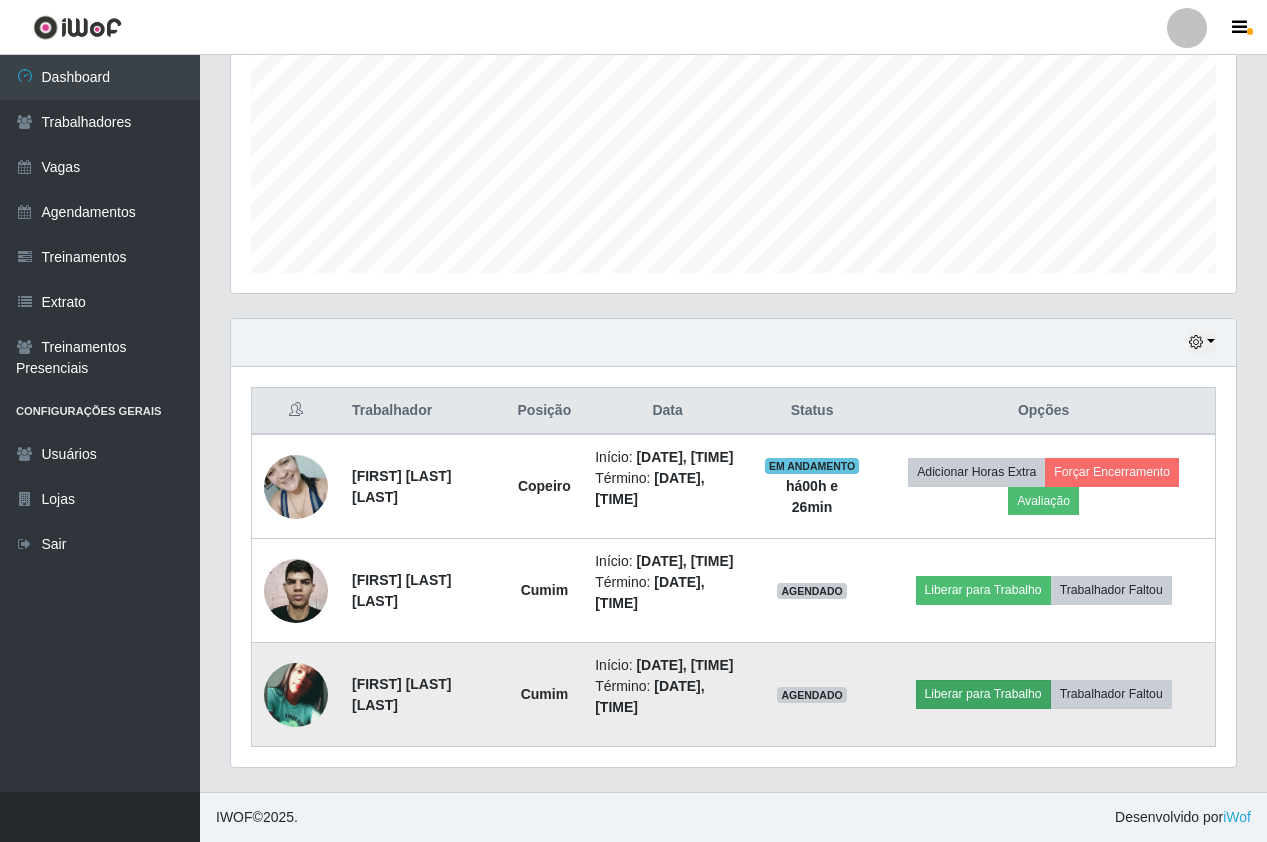 scroll, scrollTop: 999585, scrollLeft: 999005, axis: both 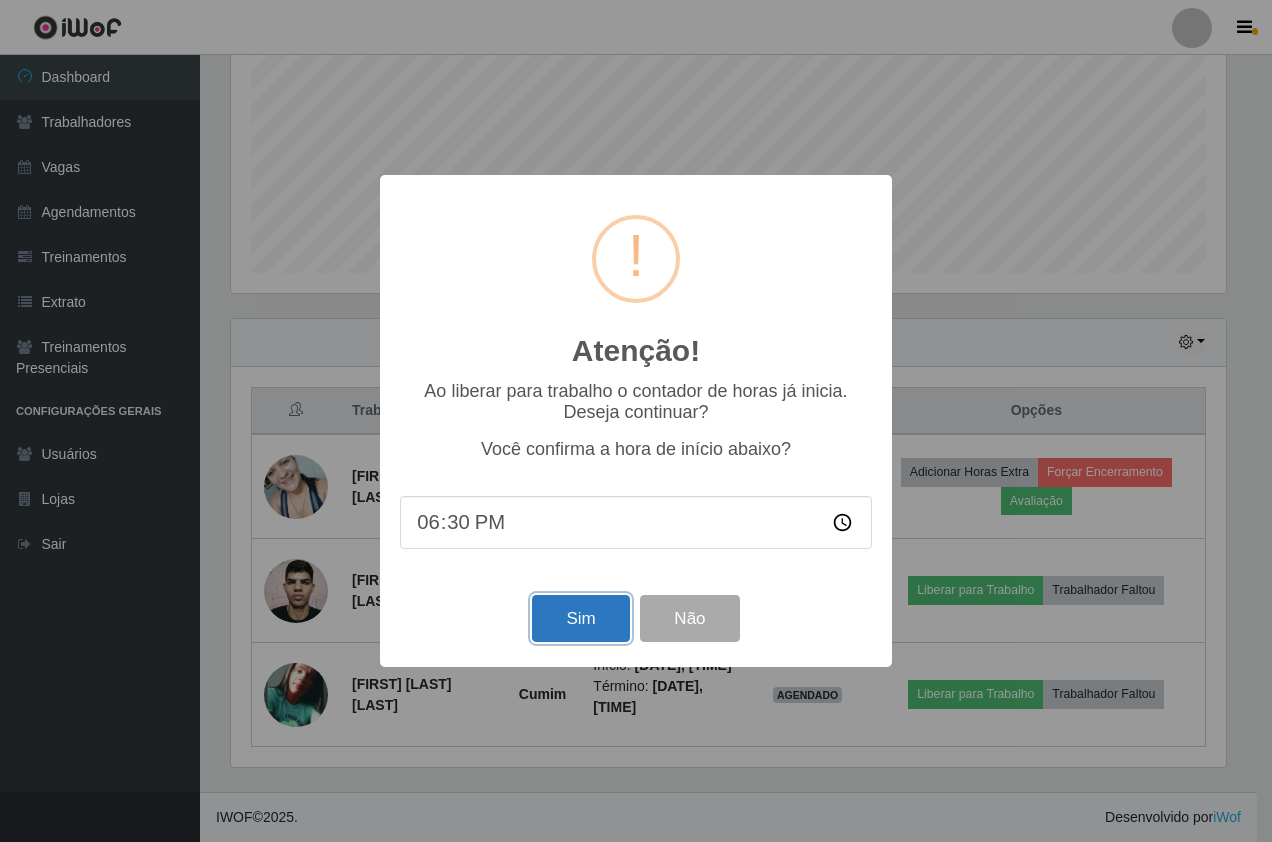 click on "Sim" at bounding box center [580, 618] 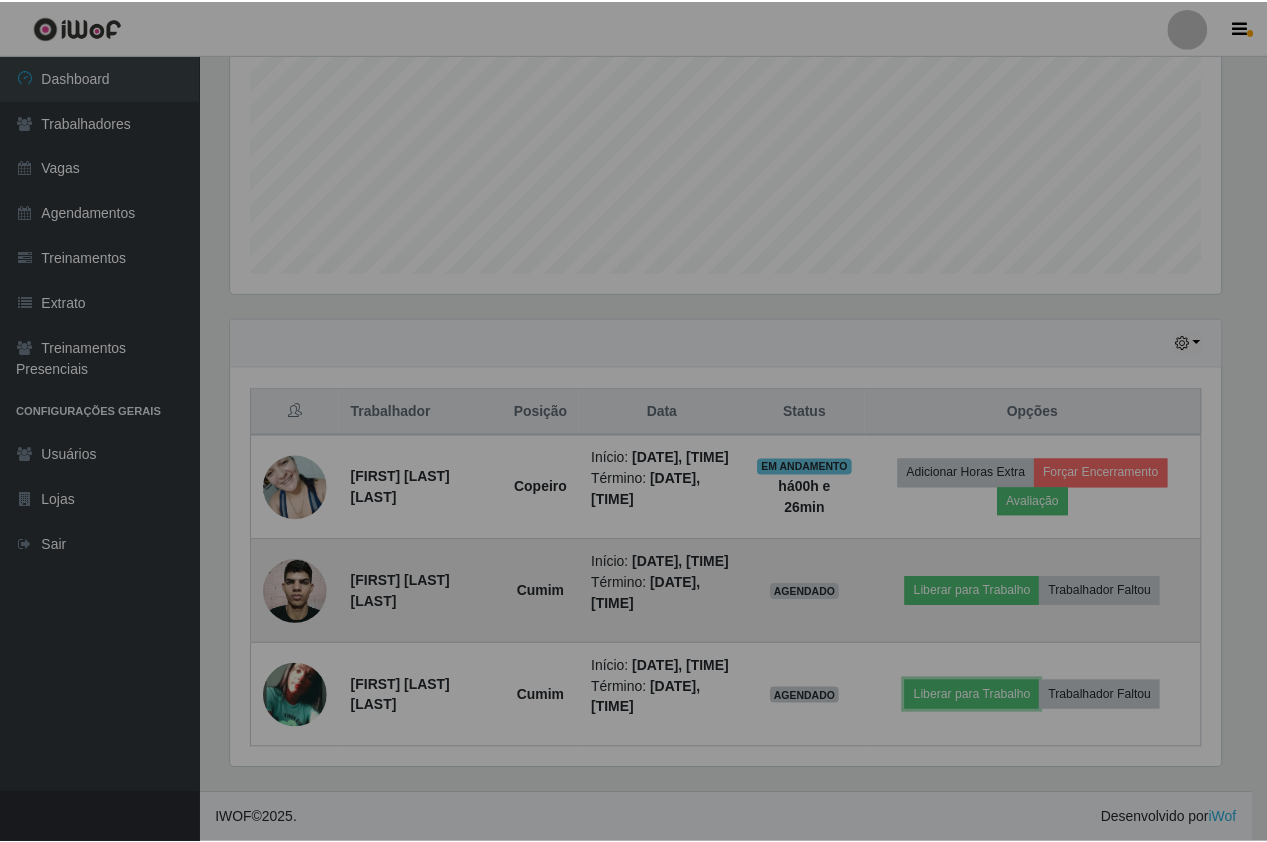 scroll, scrollTop: 999585, scrollLeft: 998995, axis: both 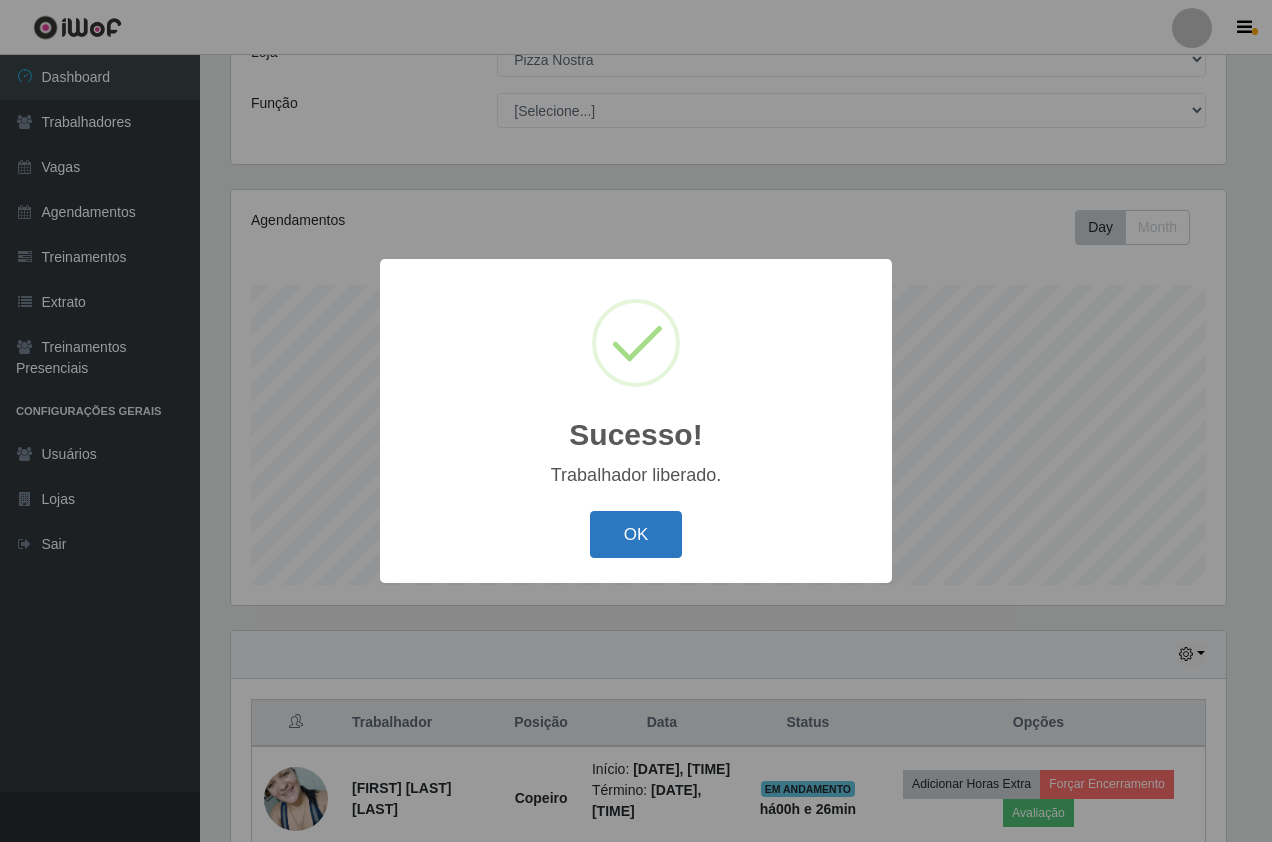 click on "OK" at bounding box center (636, 534) 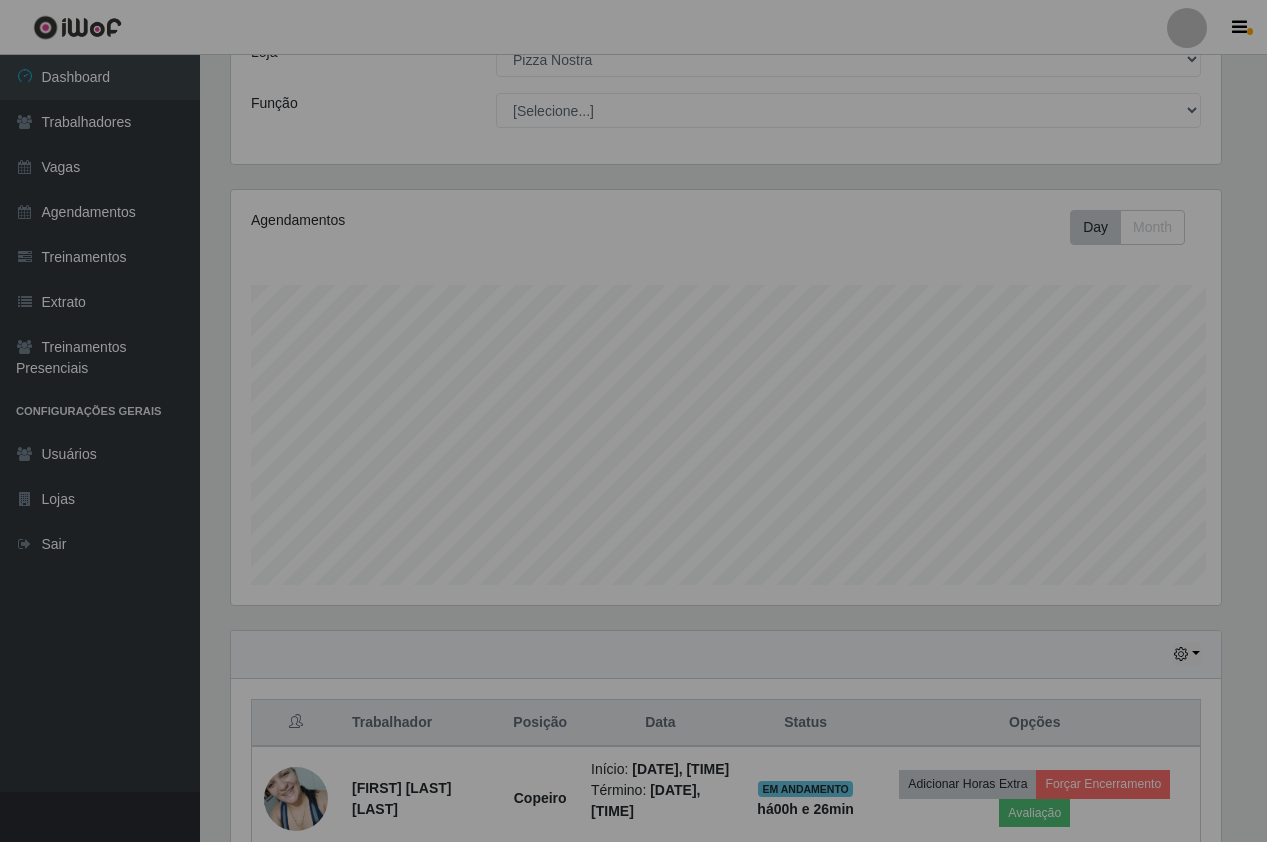 scroll, scrollTop: 999585, scrollLeft: 998995, axis: both 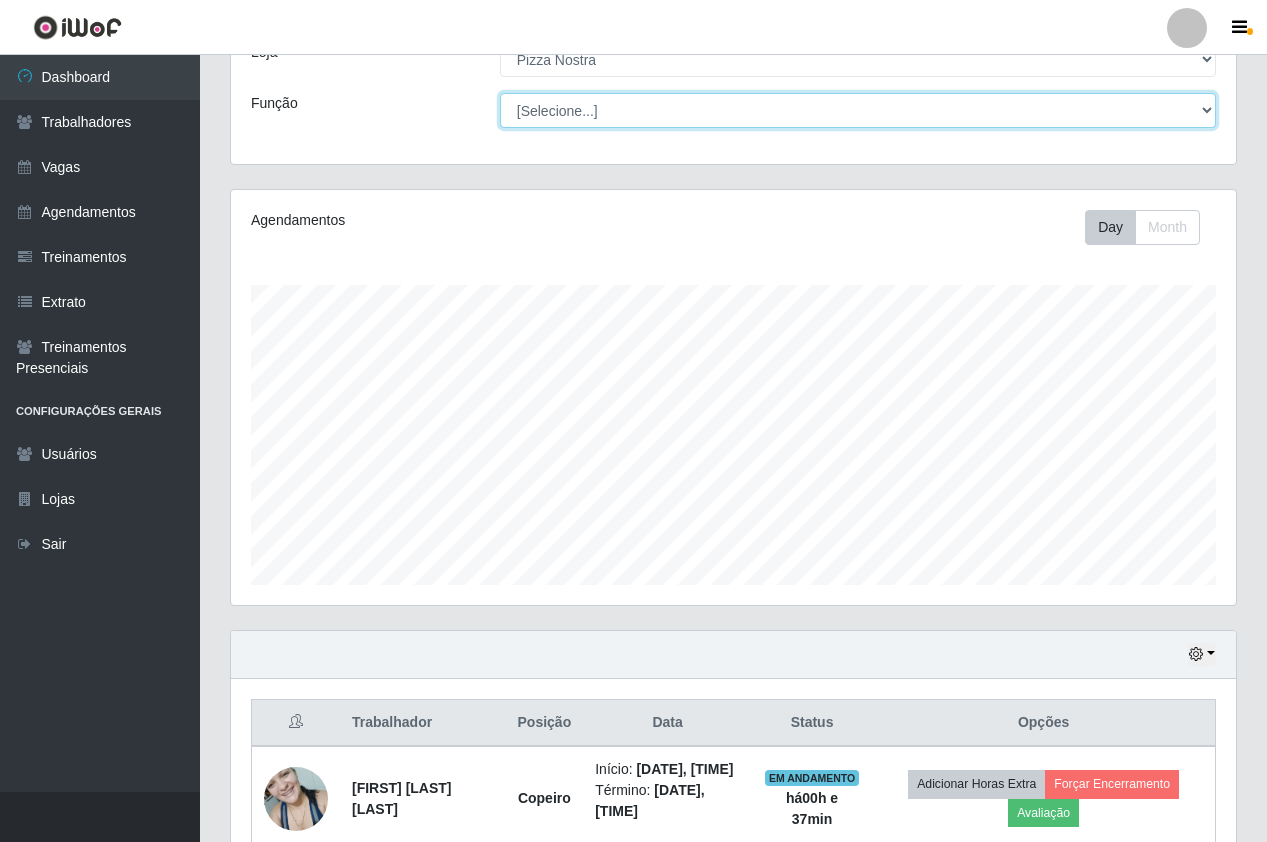 click on "[Selecione...] ASG ASG + ASG ++ Auxiliar de Cozinha Auxiliar de Cozinha + Auxiliar de Cozinha ++ Copeiro Copeiro + Copeiro ++ Cumim Cumim + Cumim ++ Garçom Garçom + Garçom ++" at bounding box center (858, 110) 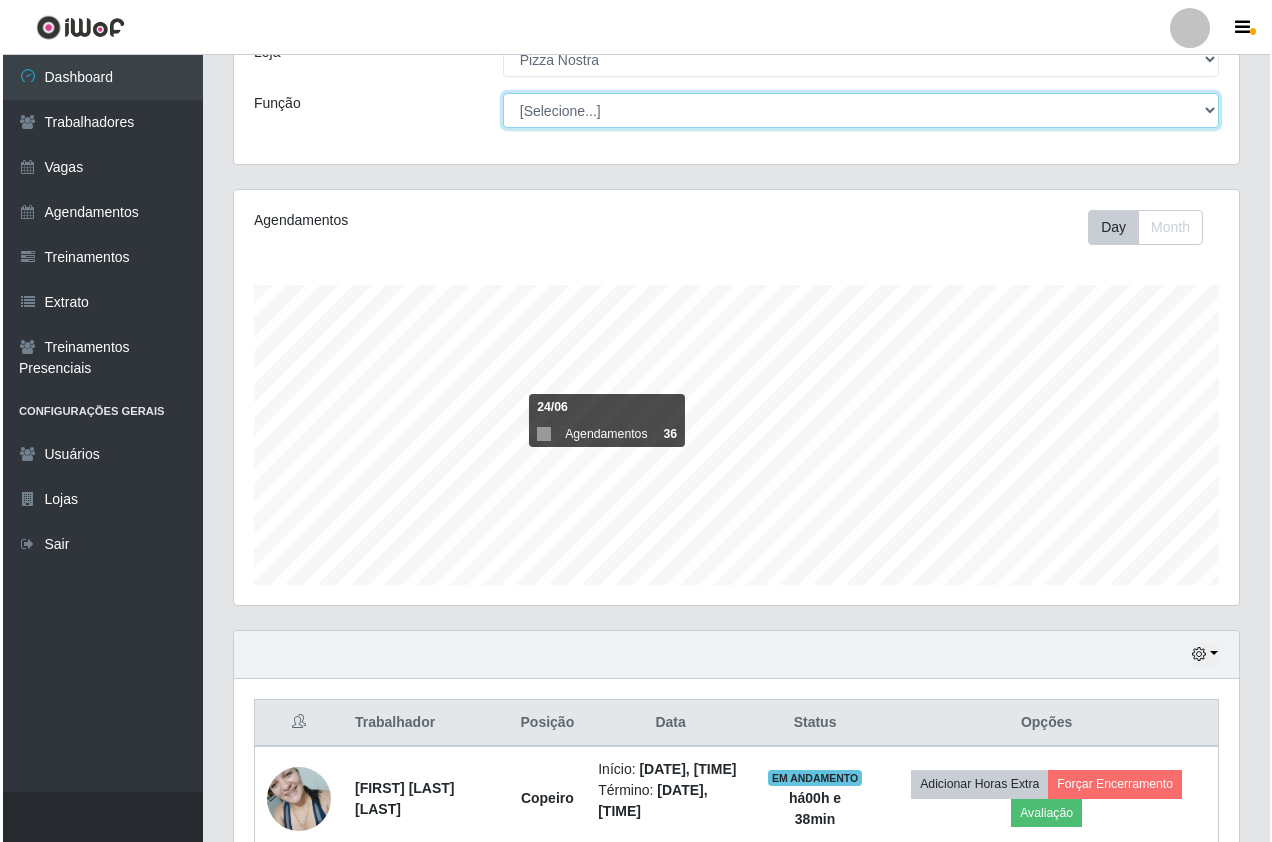 scroll, scrollTop: 505, scrollLeft: 0, axis: vertical 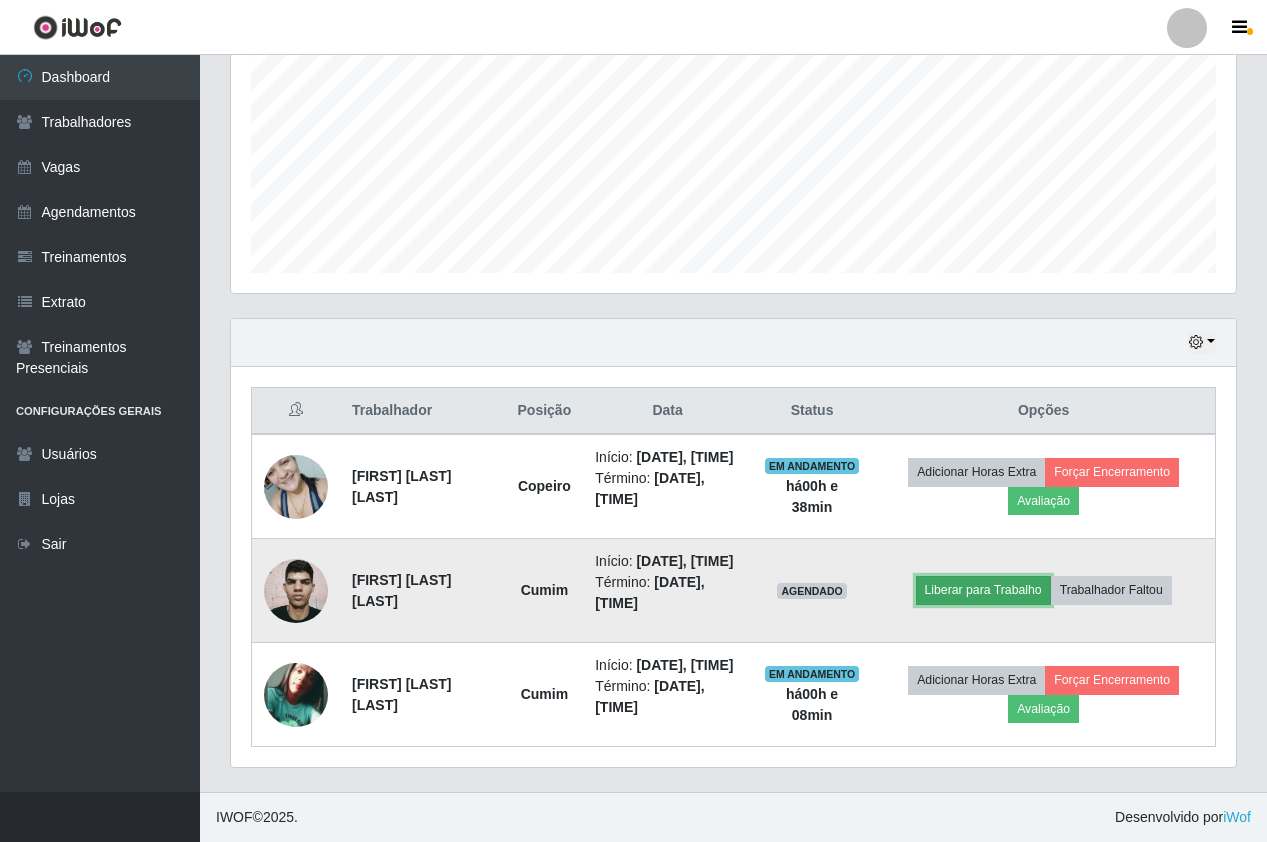 click on "Liberar para Trabalho" at bounding box center [983, 590] 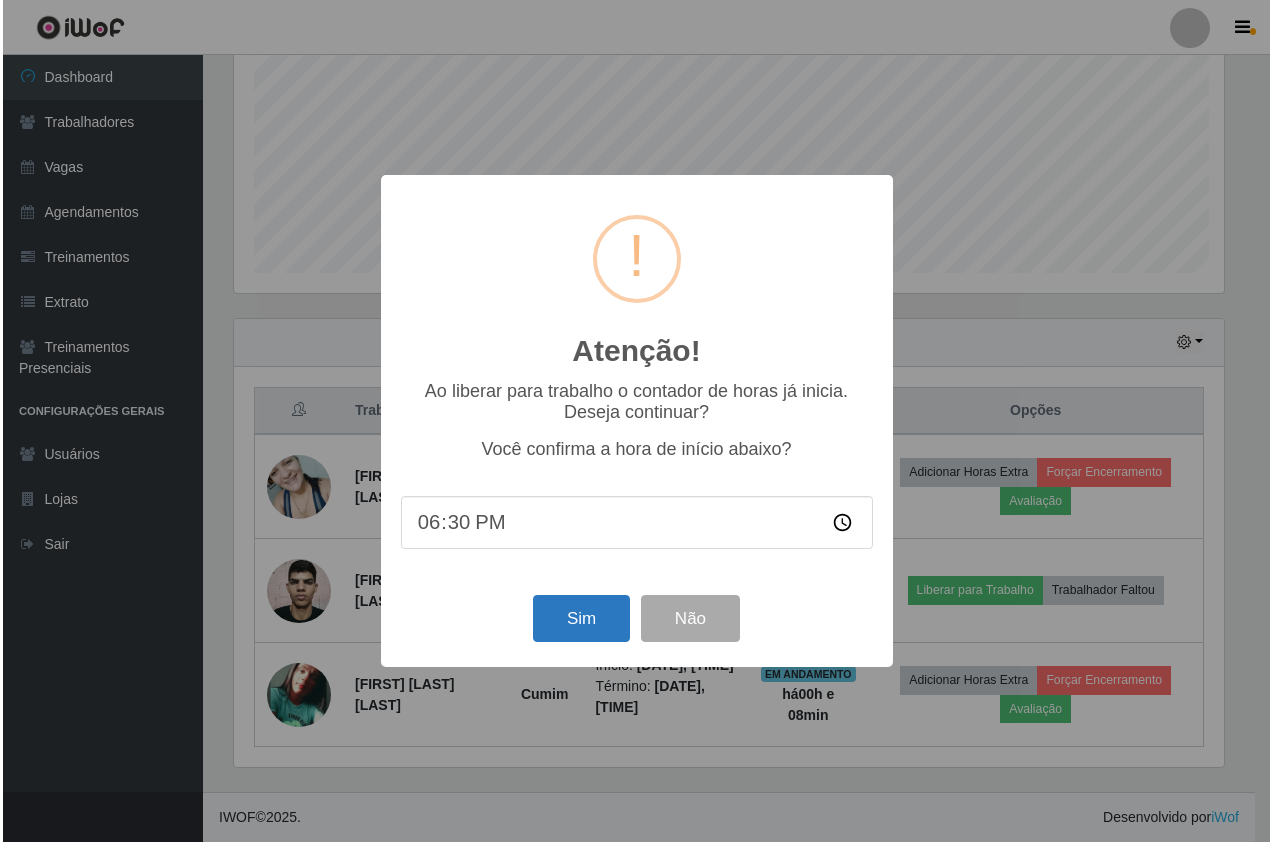 scroll, scrollTop: 999585, scrollLeft: 999005, axis: both 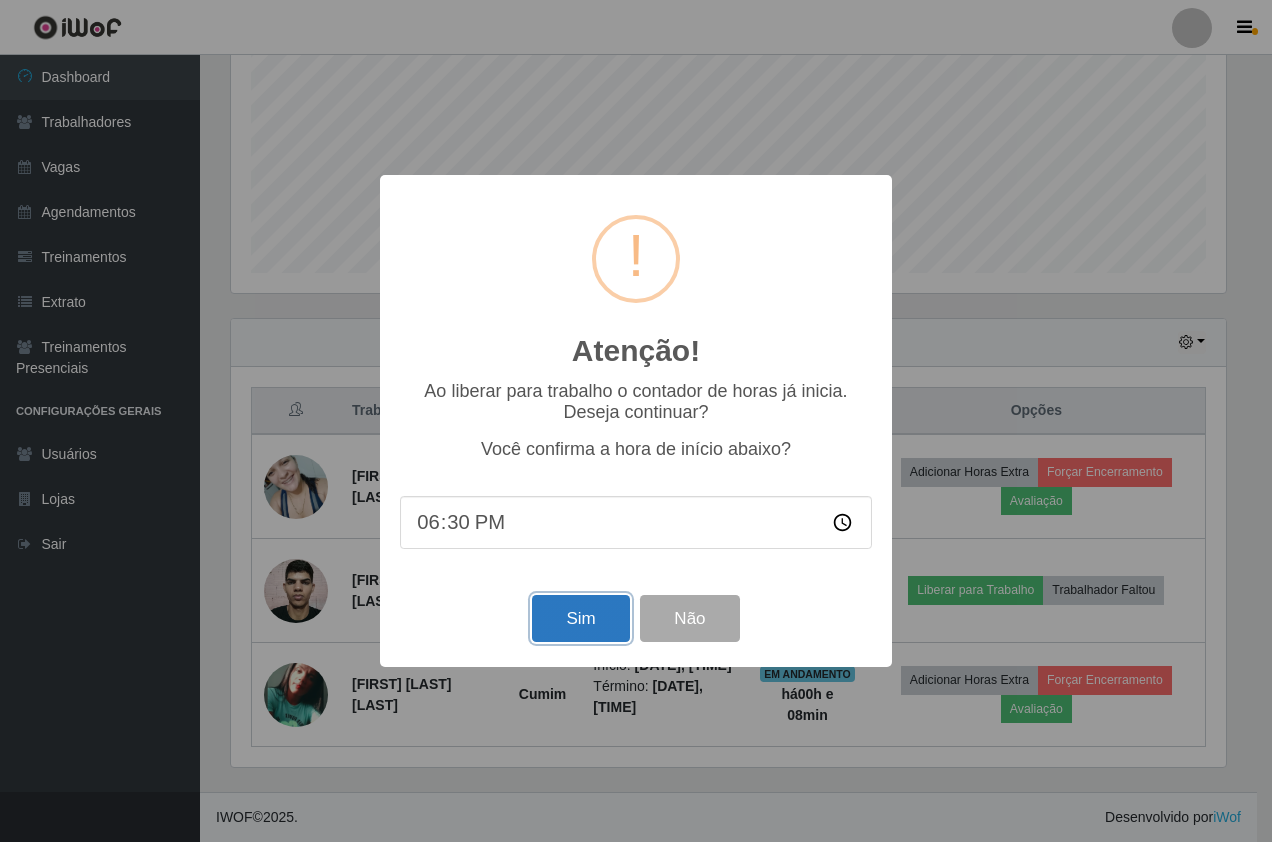 click on "Sim" at bounding box center [580, 618] 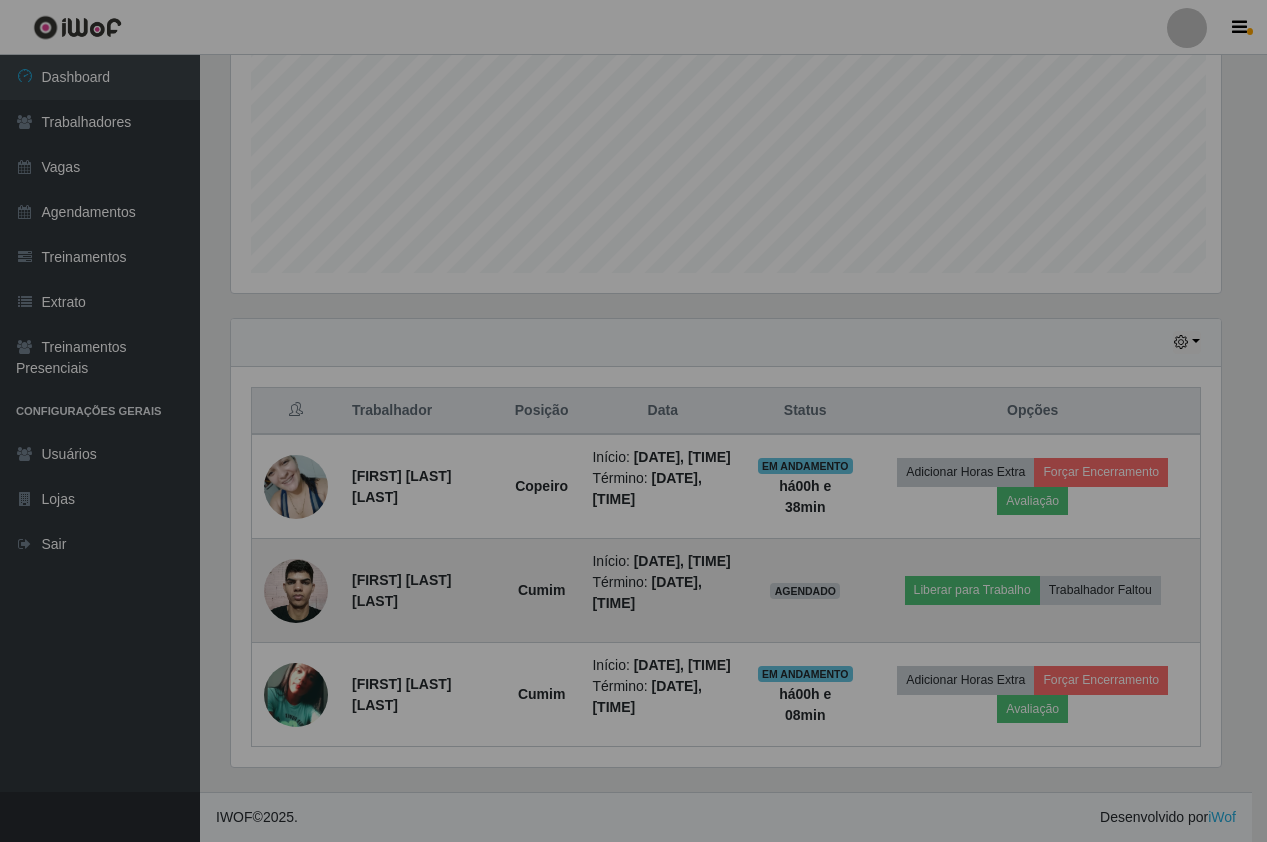 scroll, scrollTop: 999585, scrollLeft: 998995, axis: both 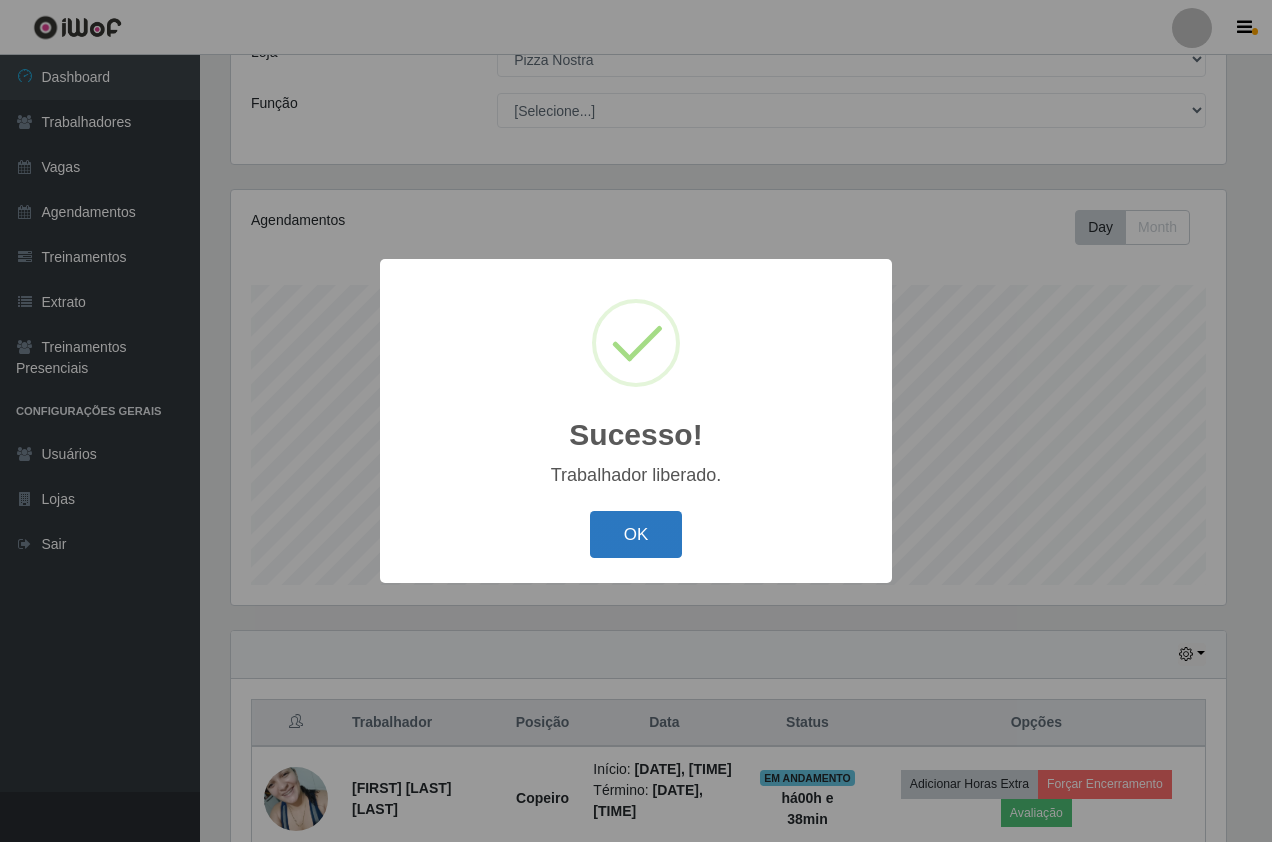 click on "OK" at bounding box center [636, 534] 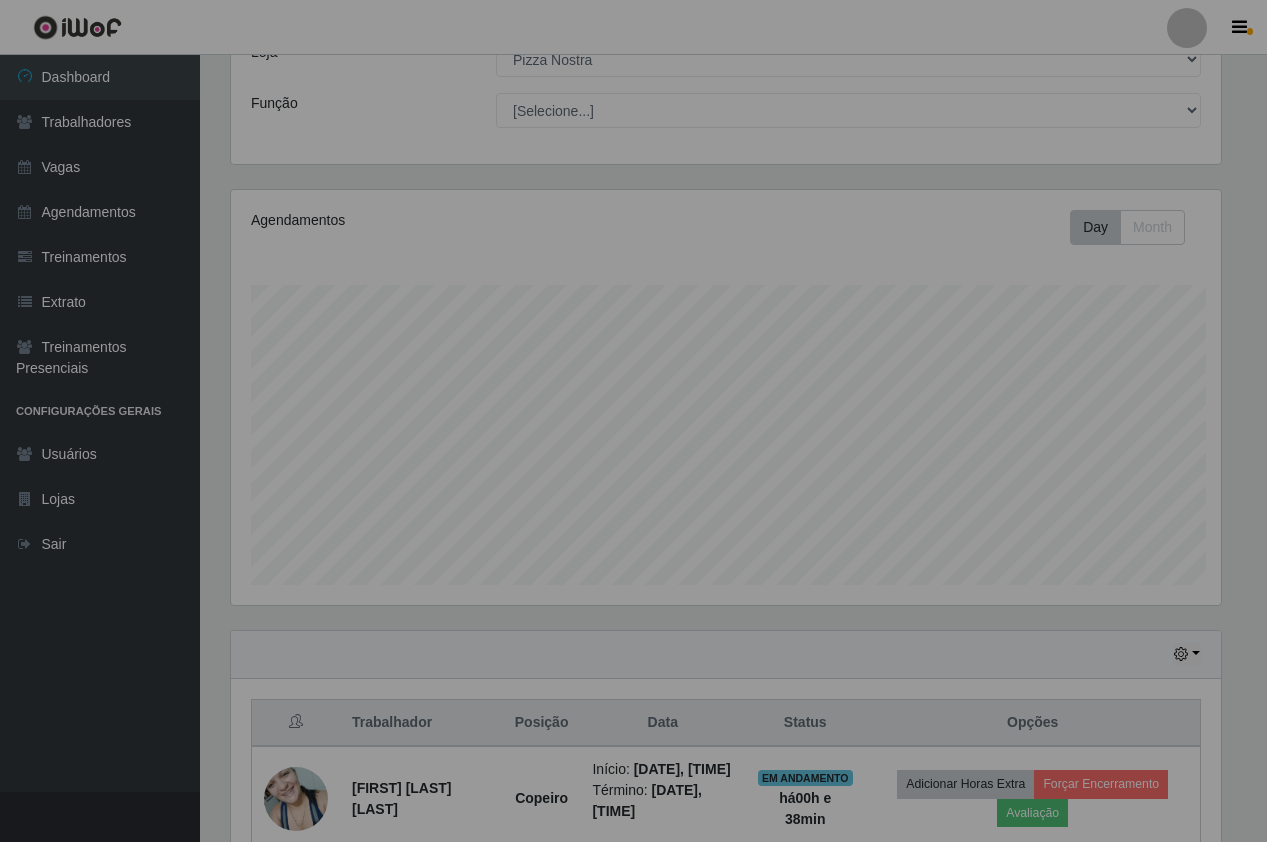 scroll, scrollTop: 999585, scrollLeft: 998995, axis: both 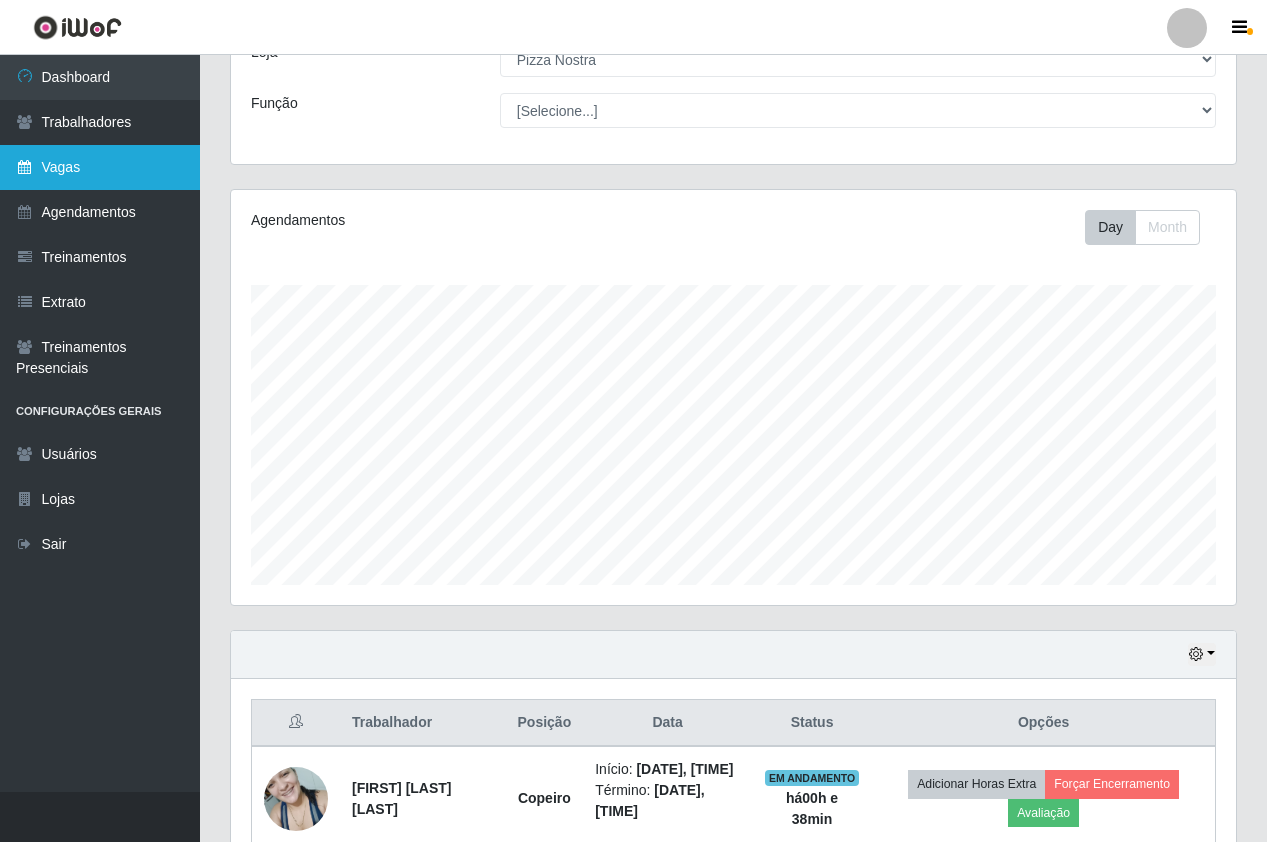 click on "Vagas" at bounding box center [100, 167] 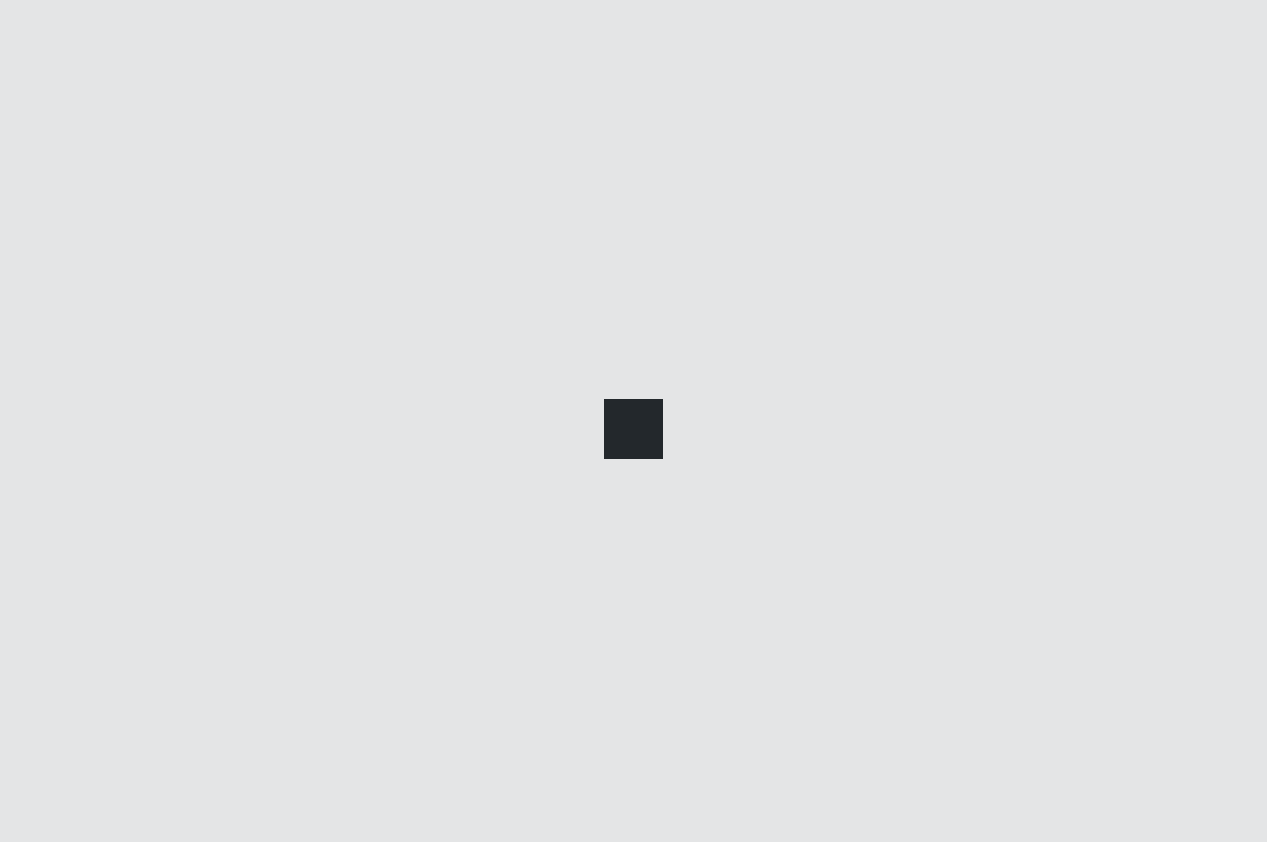 scroll, scrollTop: 0, scrollLeft: 0, axis: both 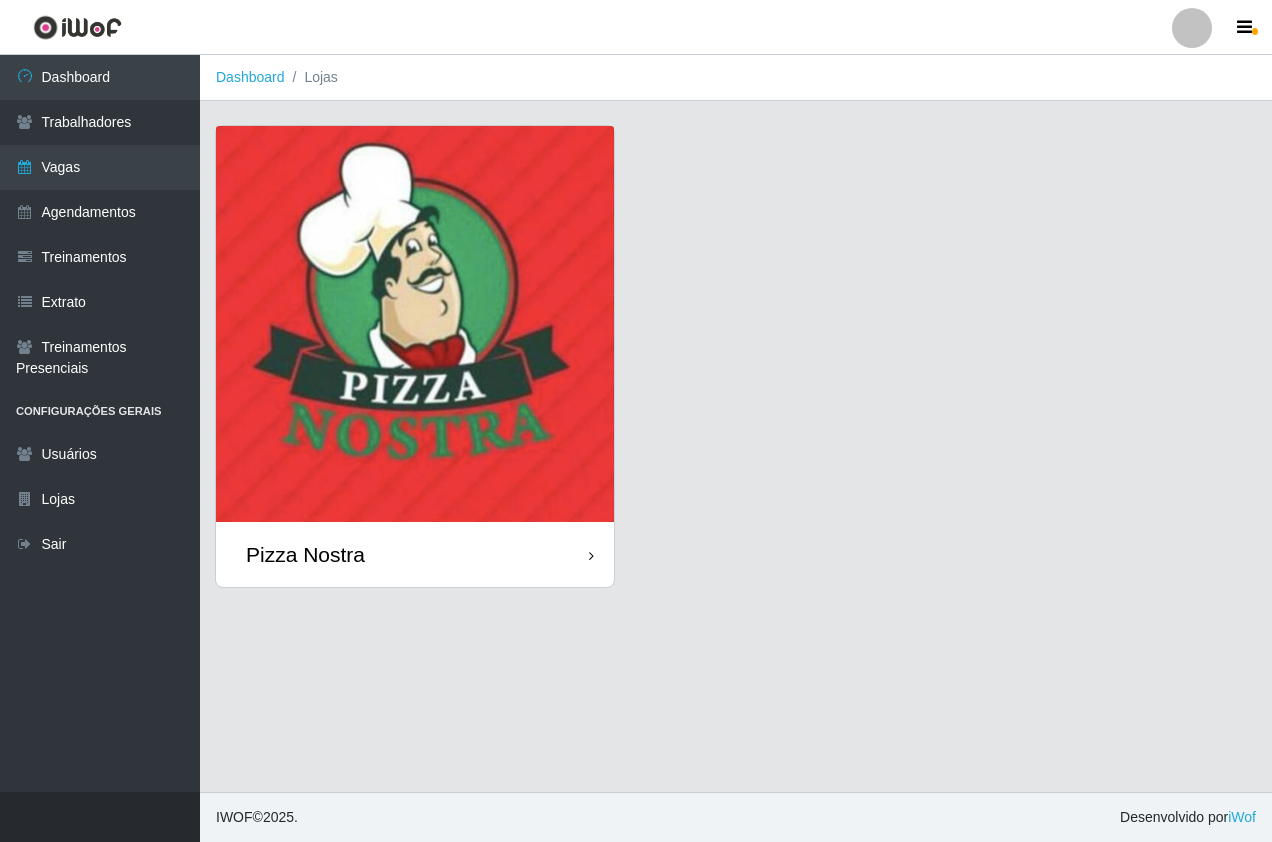 click at bounding box center [415, 324] 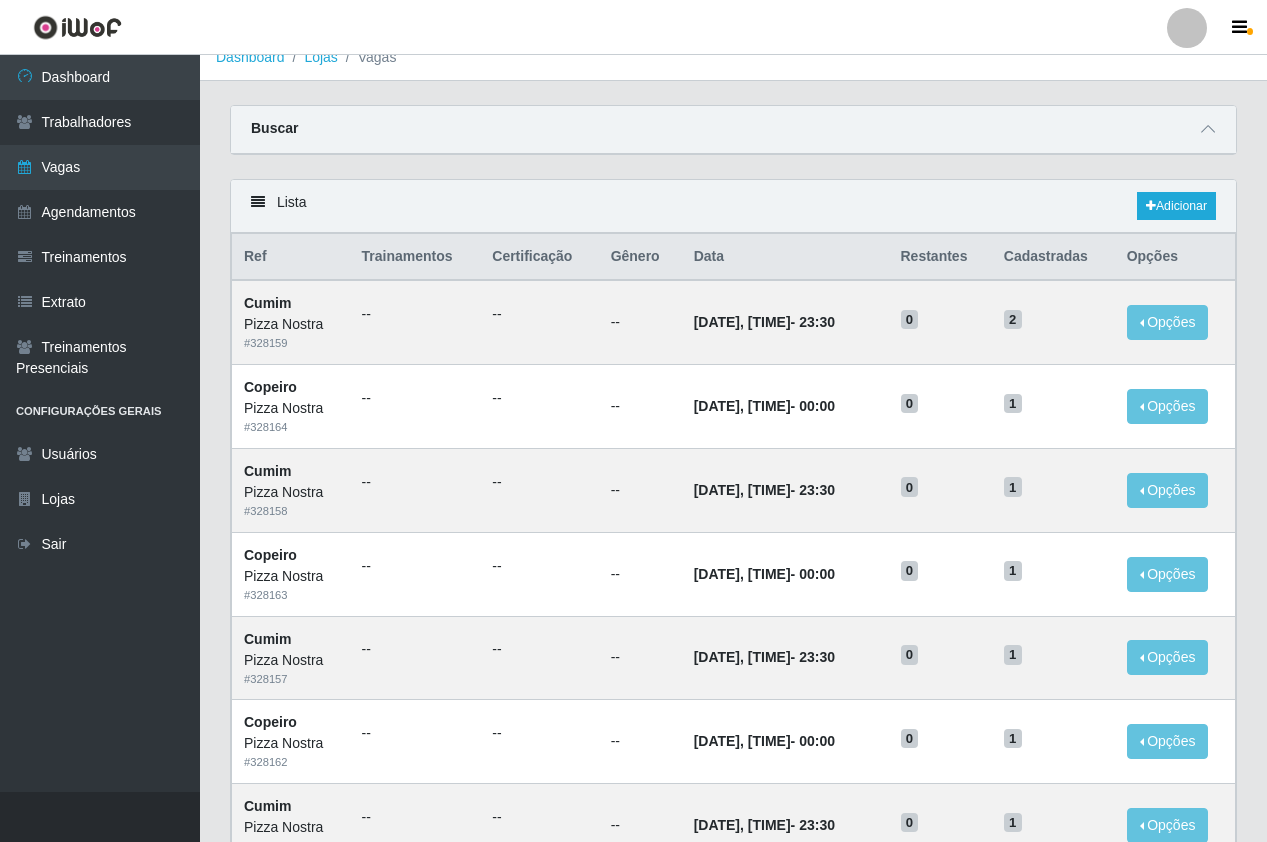 scroll, scrollTop: 0, scrollLeft: 0, axis: both 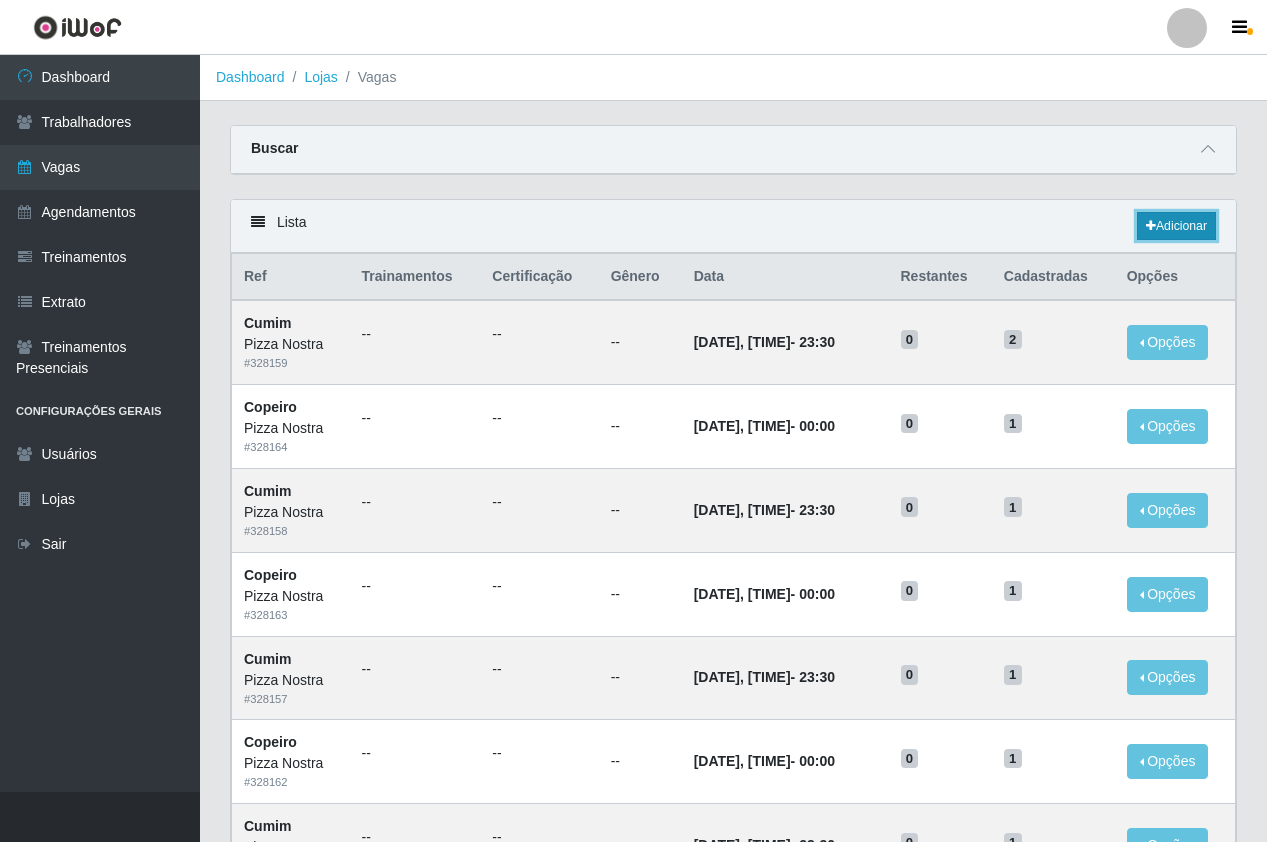 click on "Adicionar" at bounding box center [1176, 226] 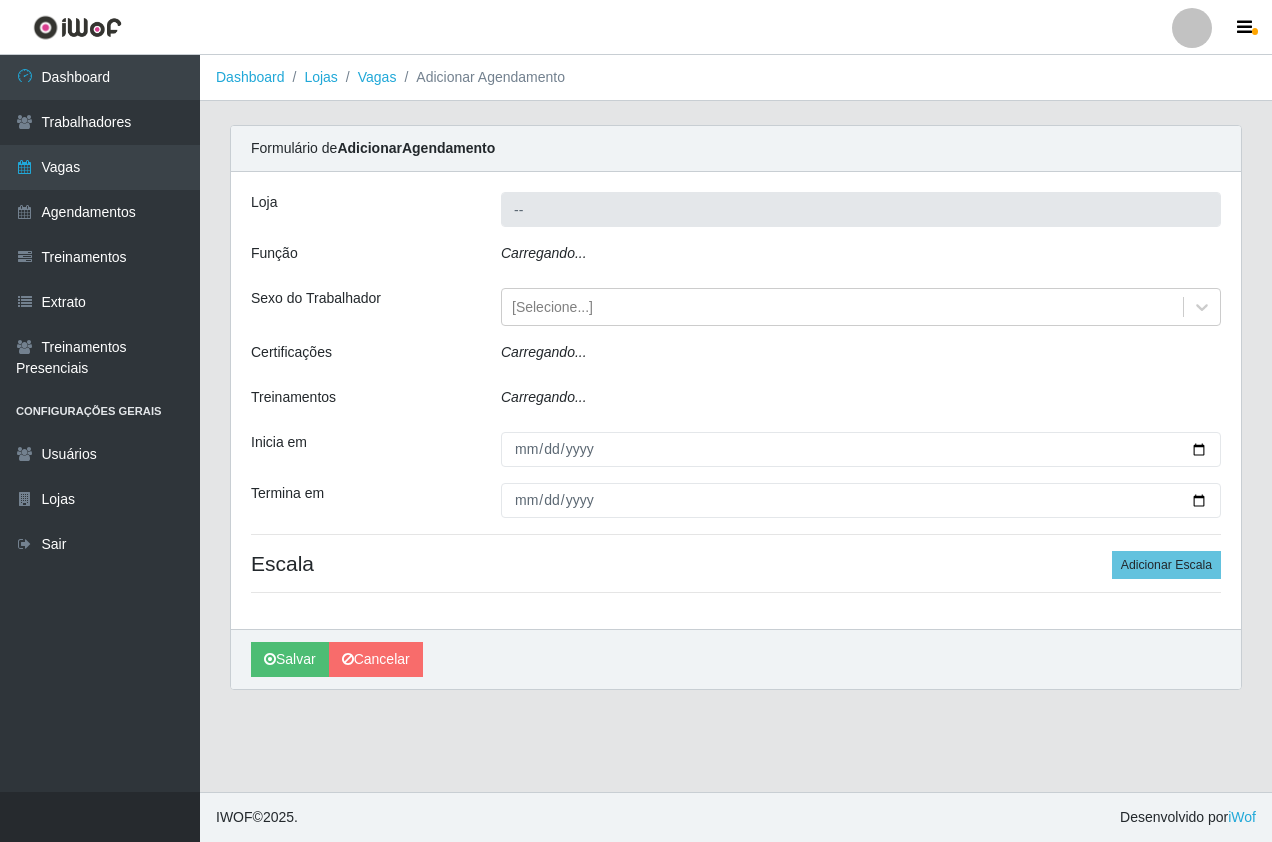 type on "Pizza Nostra" 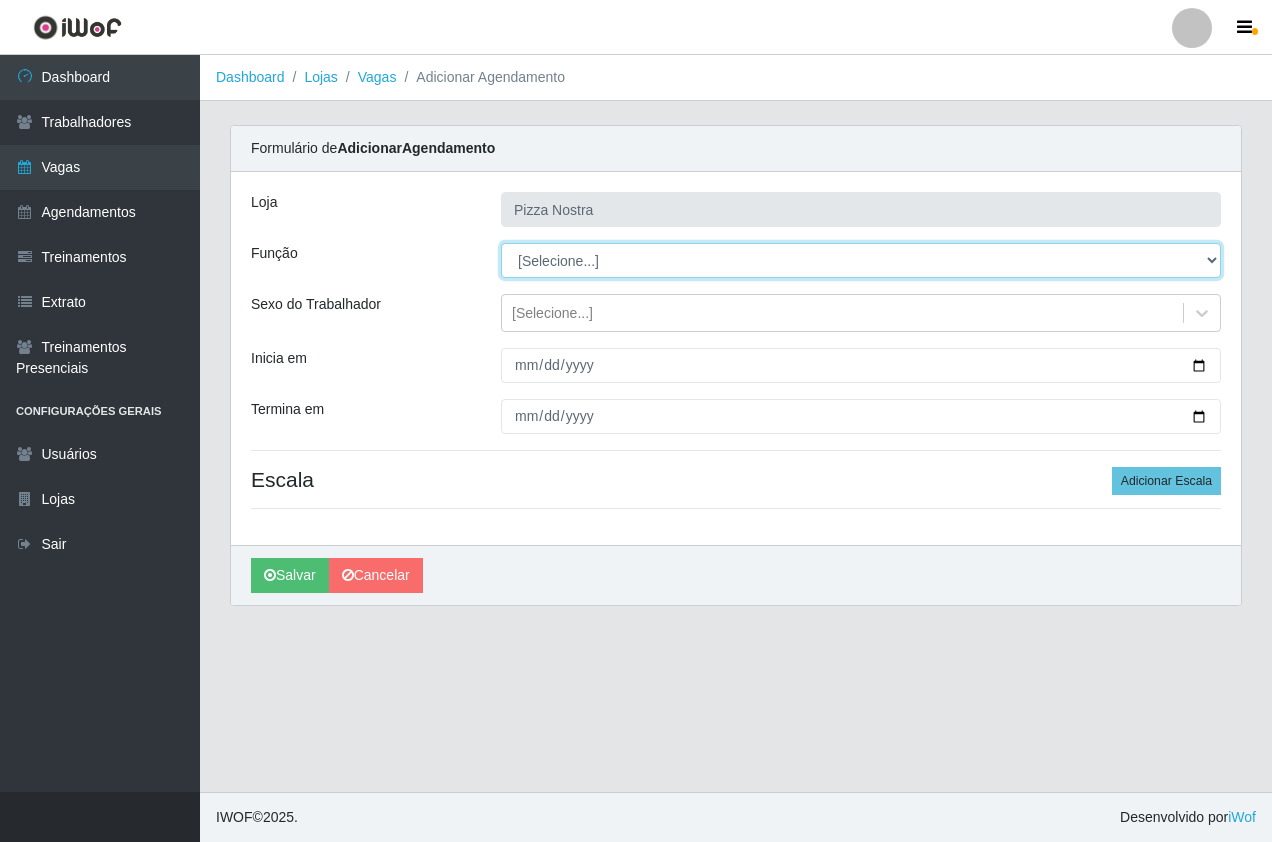 click on "[Selecione...] ASG ASG + ASG ++ Auxiliar de Cozinha Auxiliar de Cozinha + Auxiliar de Cozinha ++ Copeiro Copeiro + Copeiro ++ Cumim Cumim + Cumim ++ Garçom Garçom + Garçom ++" at bounding box center [861, 260] 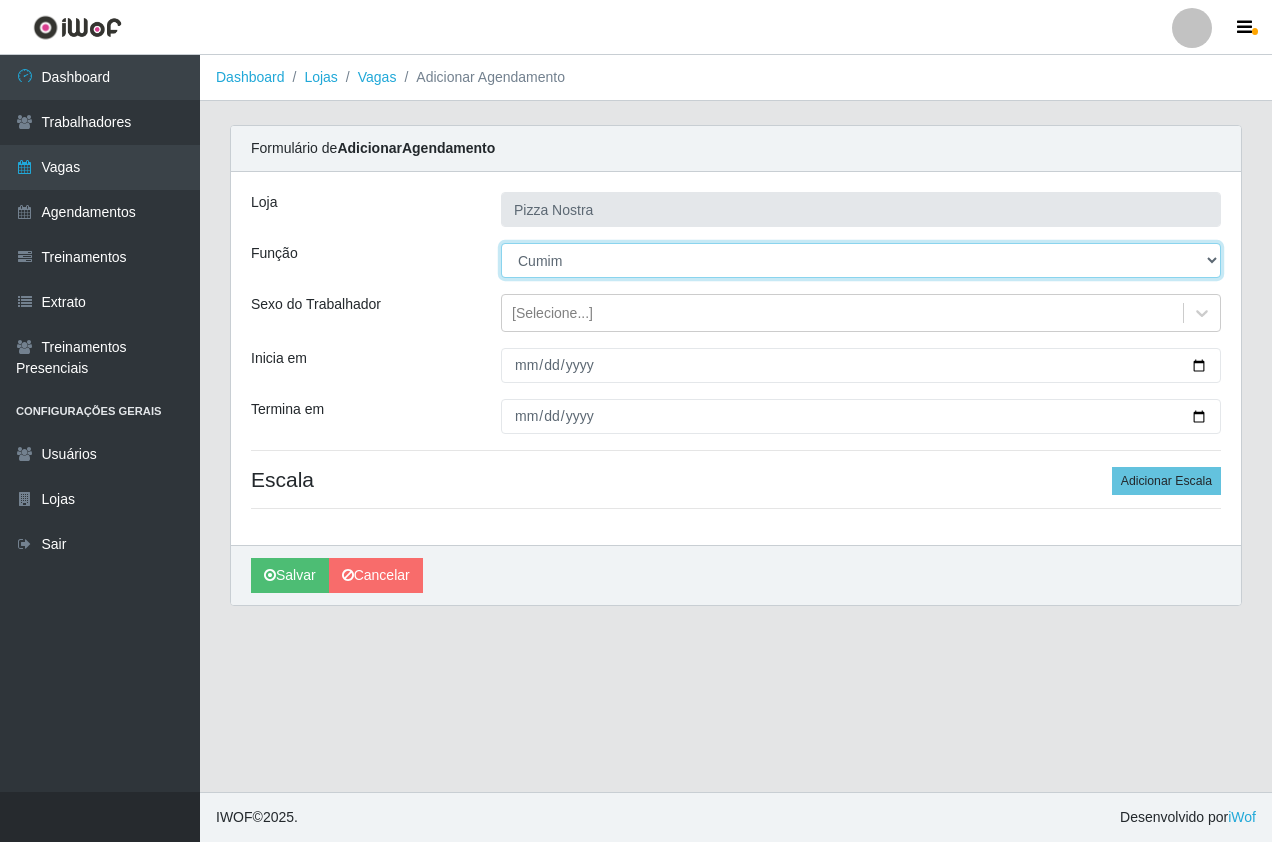 click on "[Selecione...] ASG ASG + ASG ++ Auxiliar de Cozinha Auxiliar de Cozinha + Auxiliar de Cozinha ++ Copeiro Copeiro + Copeiro ++ Cumim Cumim + Cumim ++ Garçom Garçom + Garçom ++" at bounding box center [861, 260] 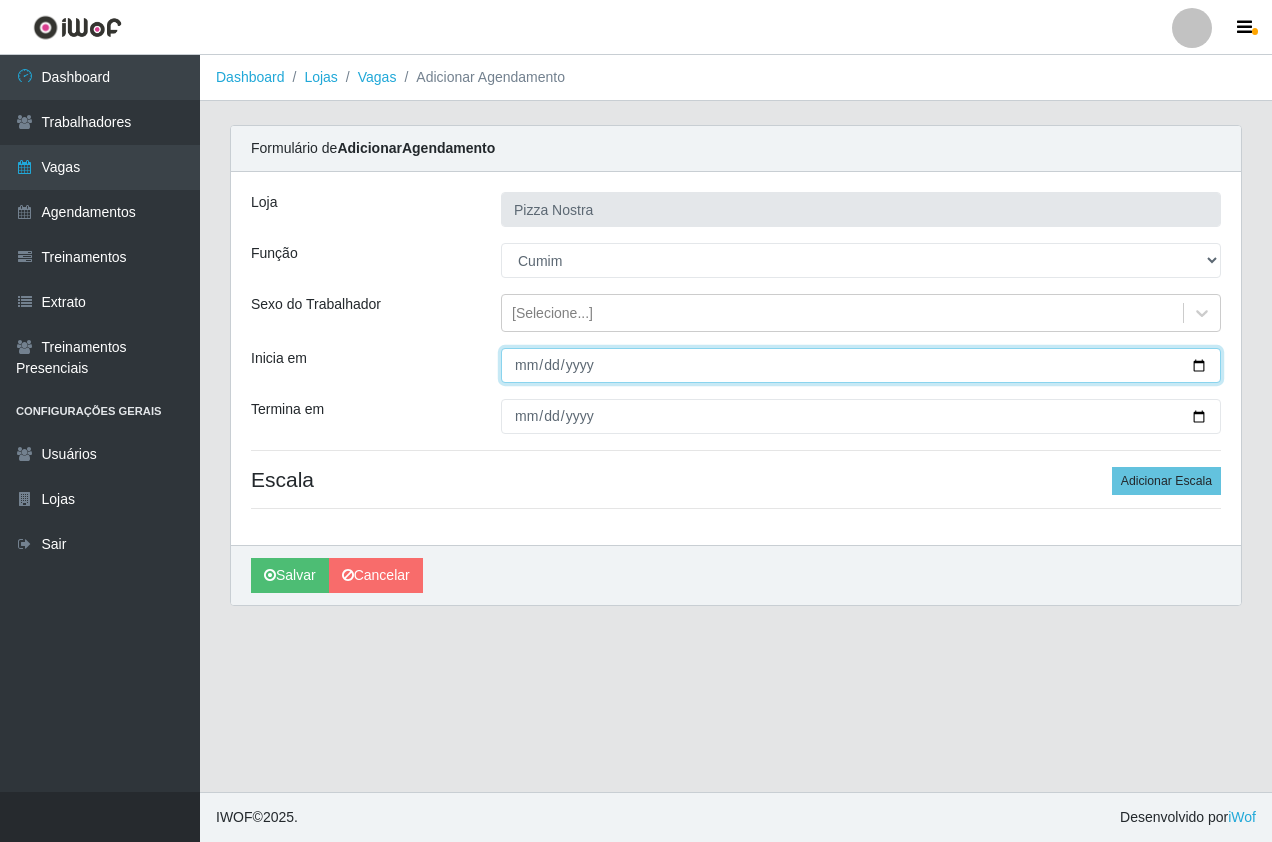 click on "Inicia em" at bounding box center [861, 365] 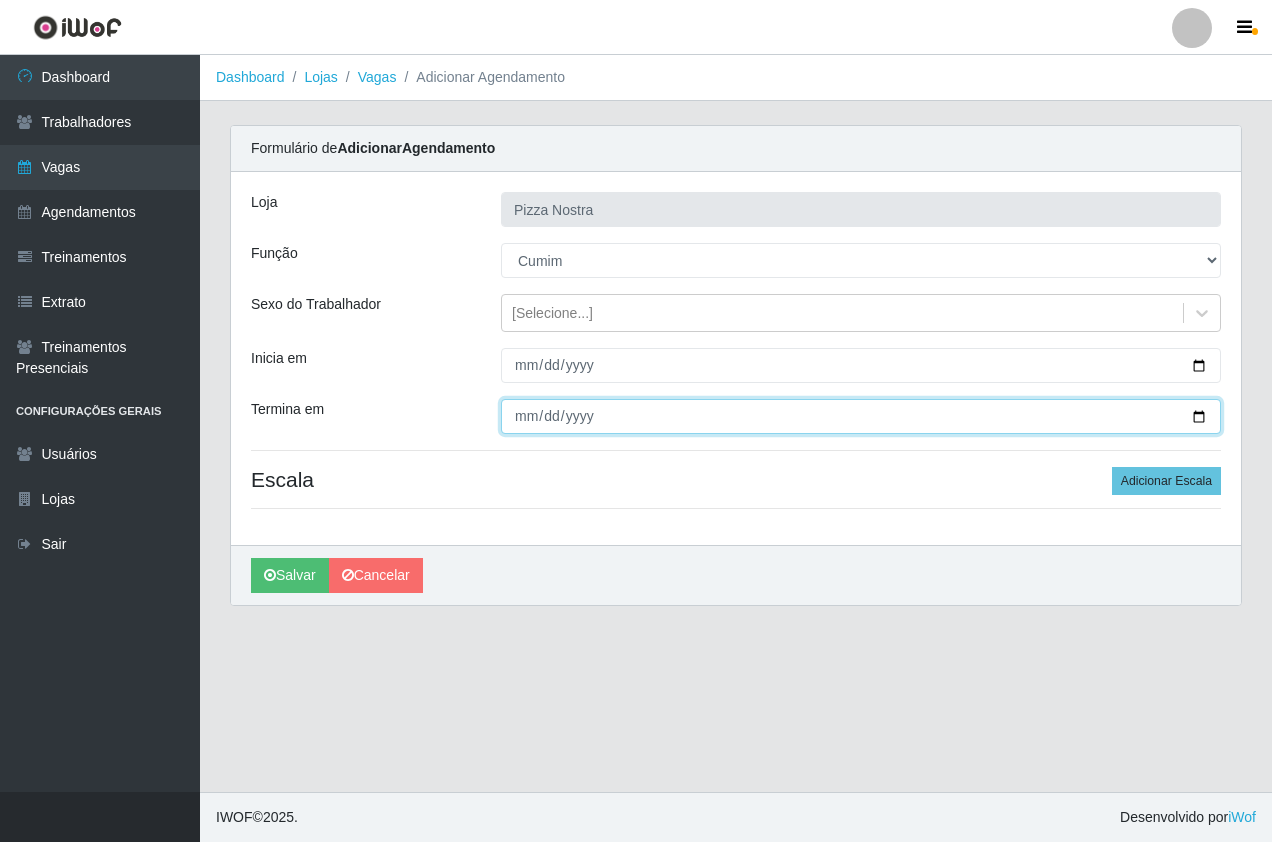 click on "Termina em" at bounding box center (861, 416) 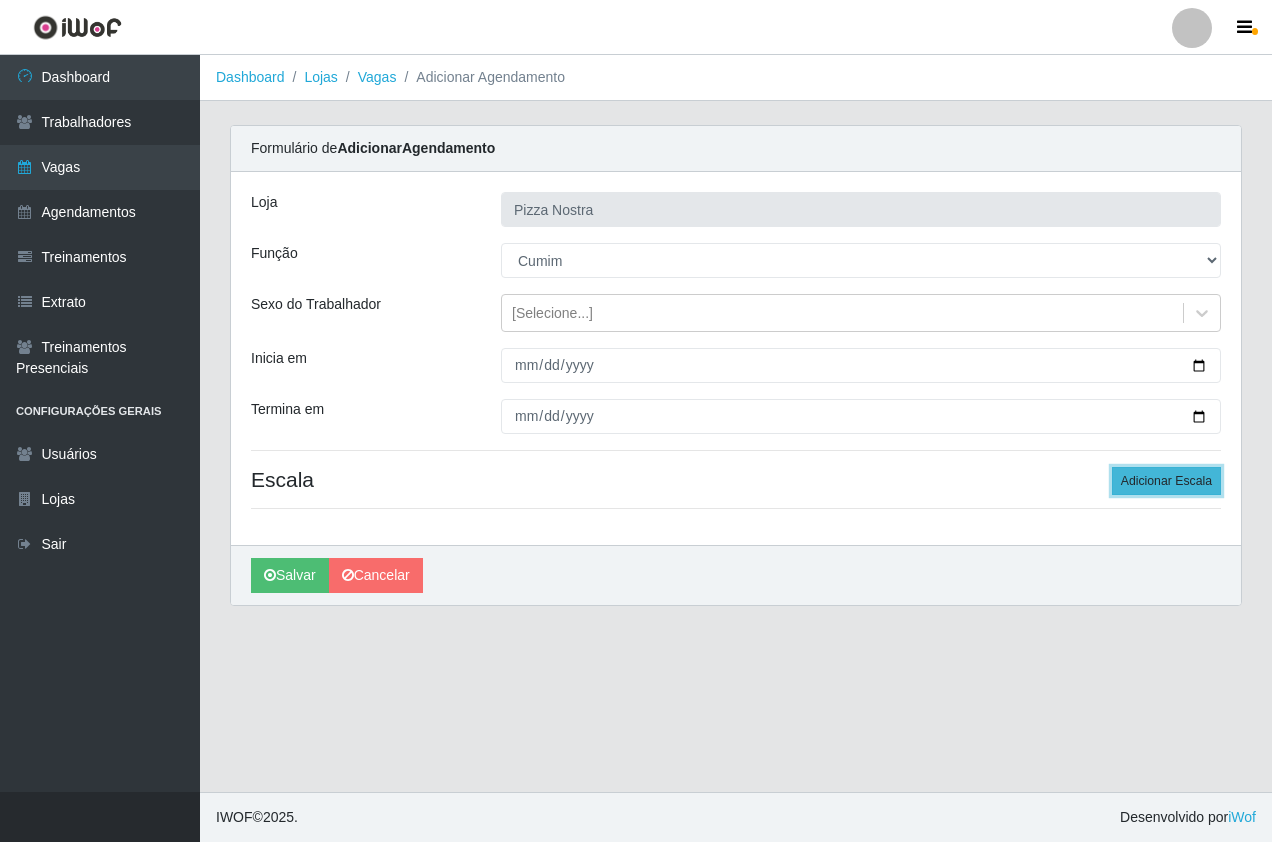 click on "Adicionar Escala" at bounding box center (1166, 481) 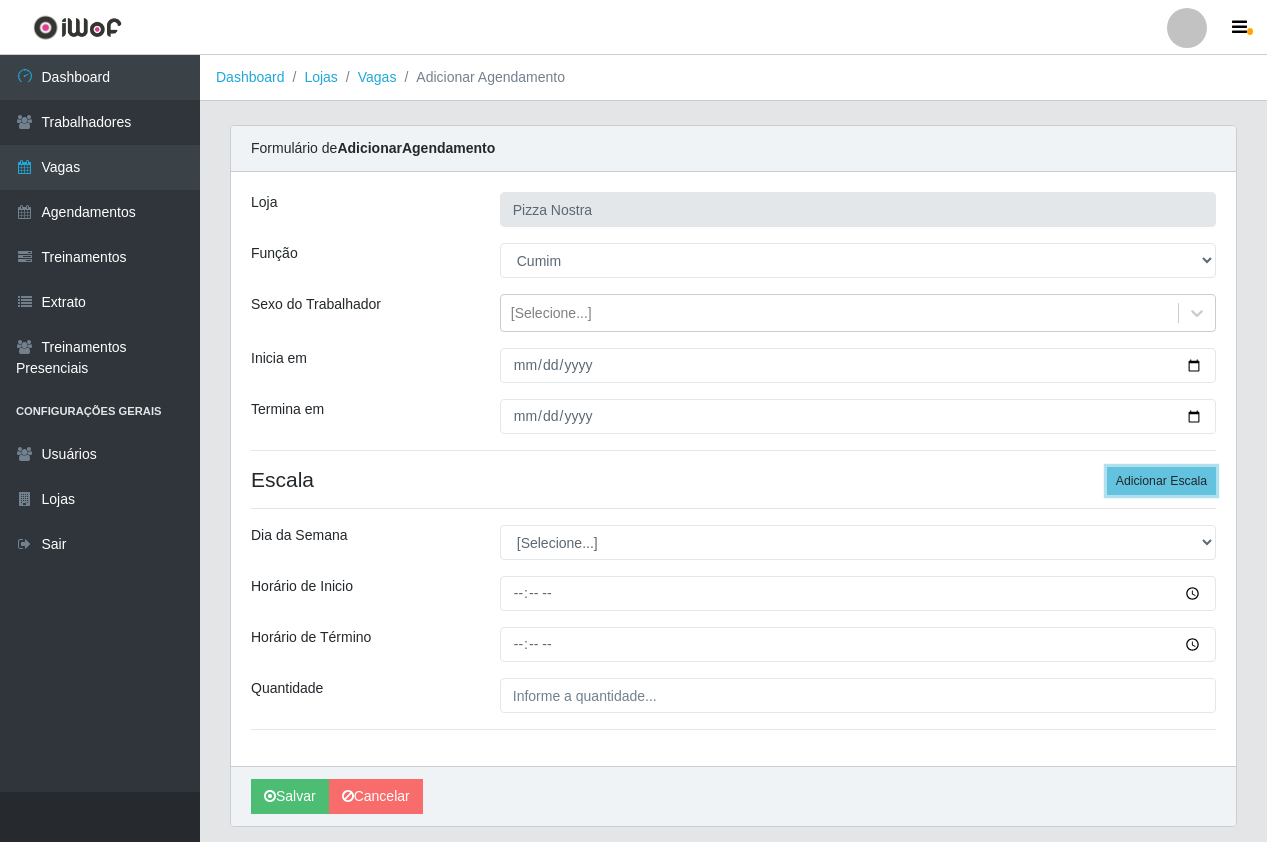 scroll, scrollTop: 59, scrollLeft: 0, axis: vertical 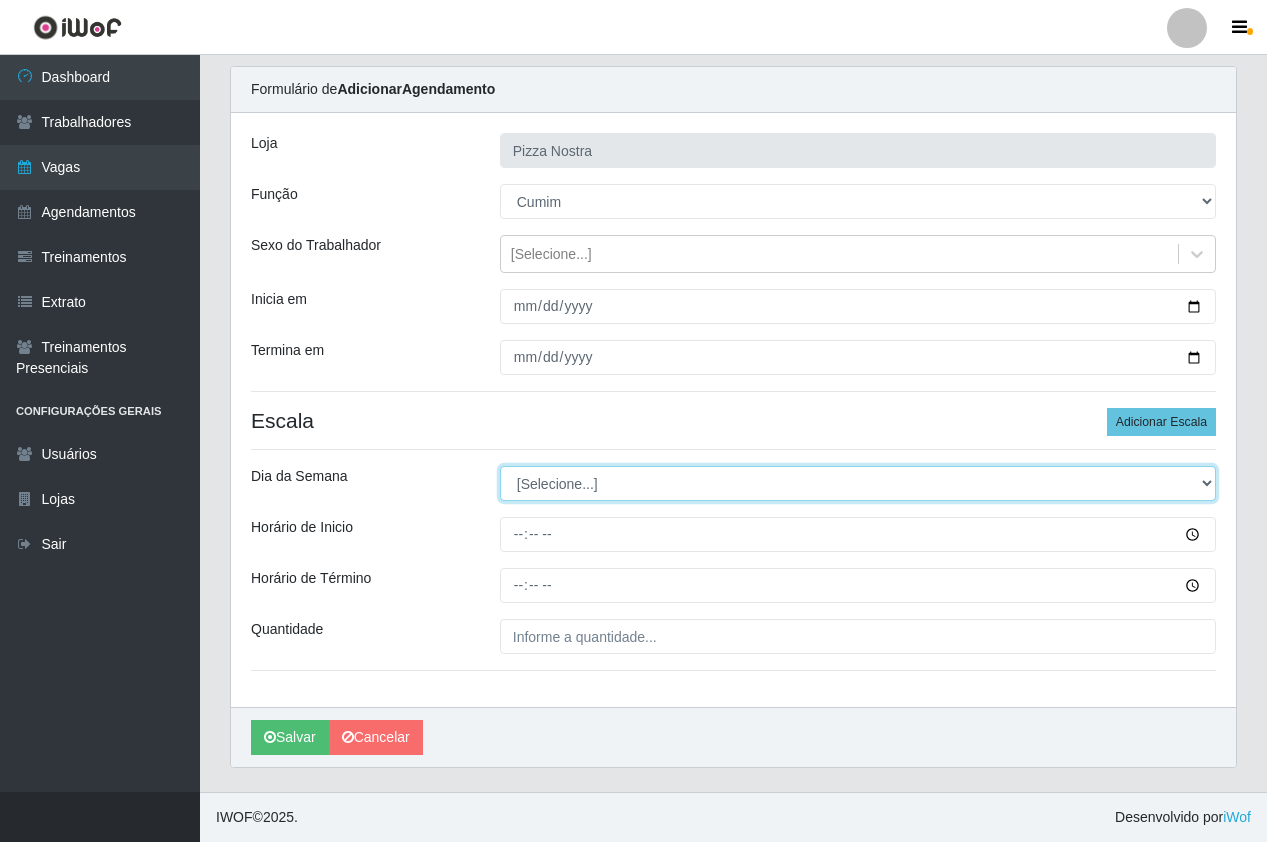 click on "[Selecione...] Segunda Terça Quarta Quinta Sexta Sábado Domingo" at bounding box center (858, 483) 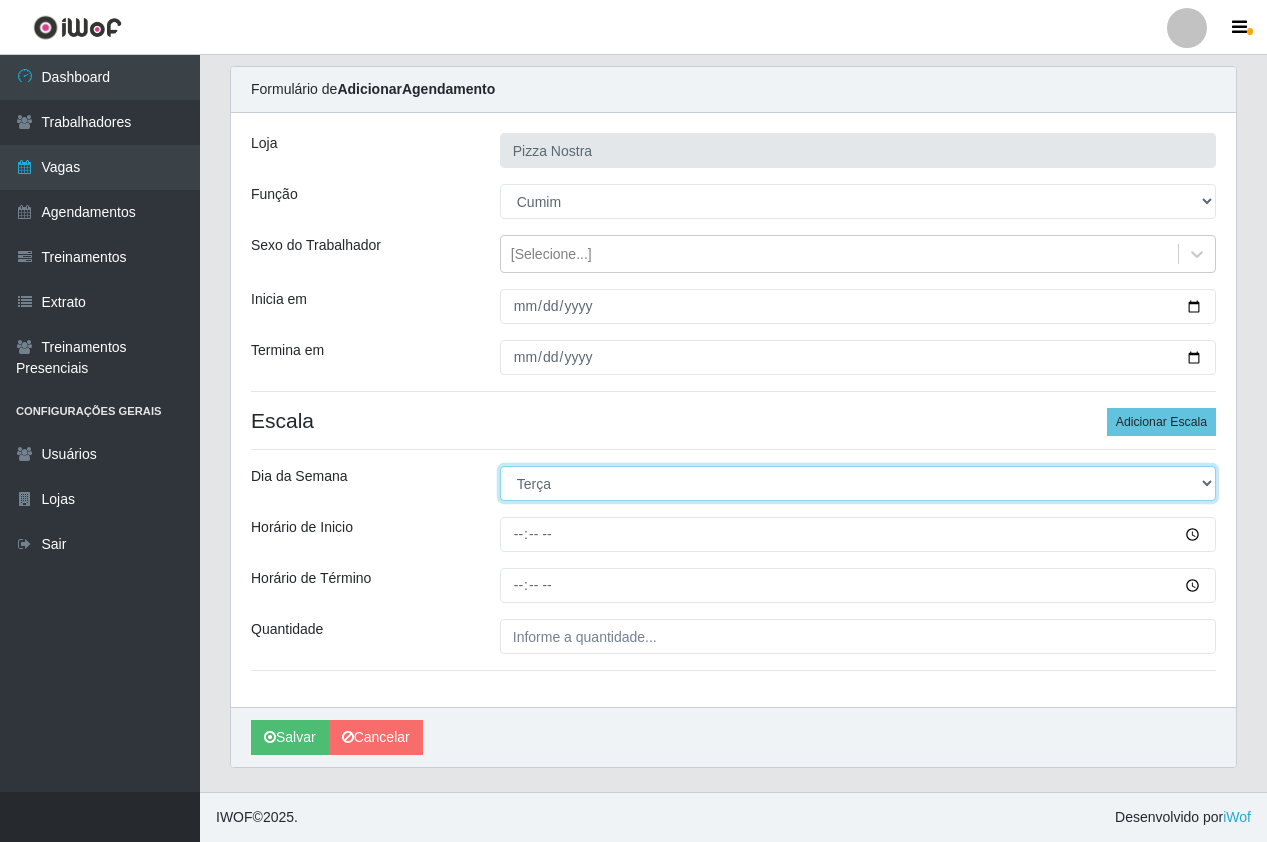 click on "[Selecione...] Segunda Terça Quarta Quinta Sexta Sábado Domingo" at bounding box center (858, 483) 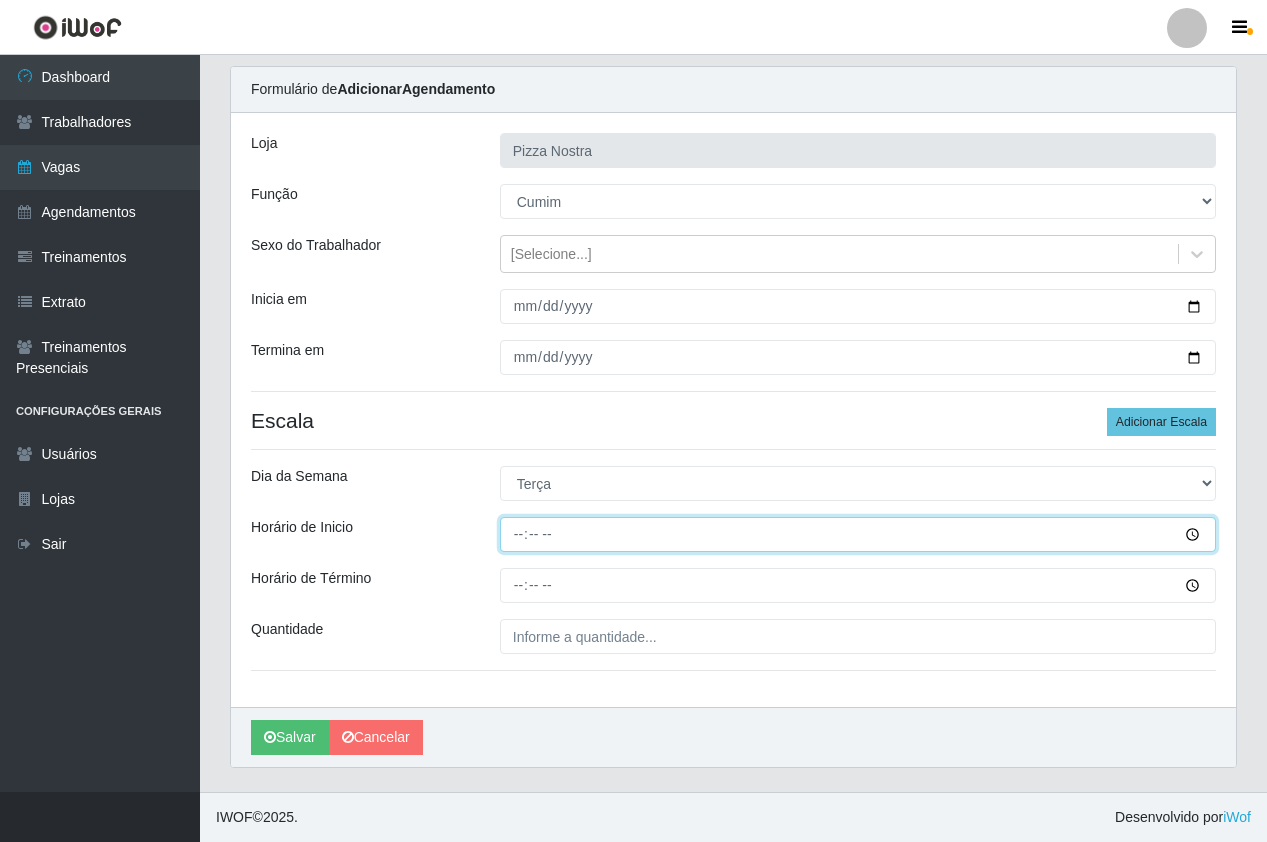 click on "Horário de Inicio" at bounding box center [858, 534] 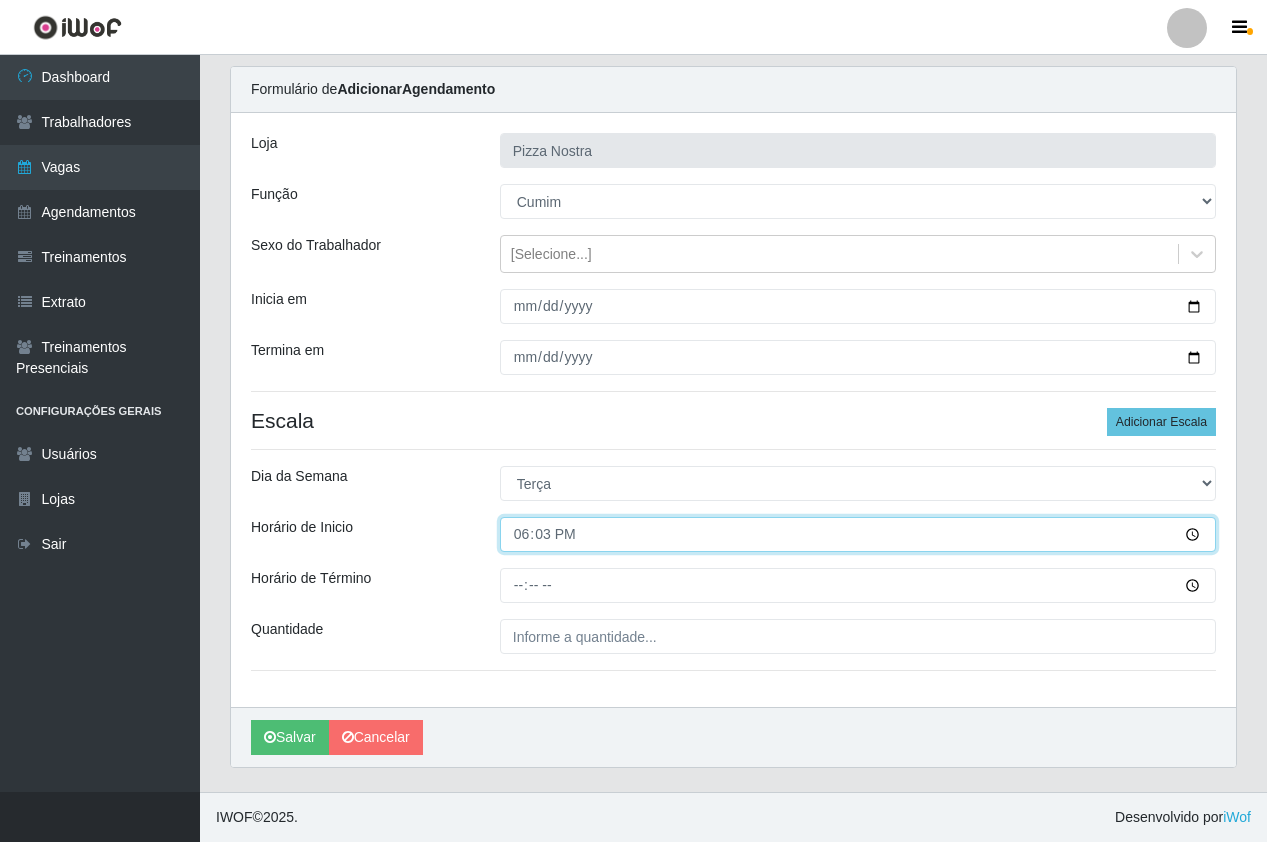 type on "18:30" 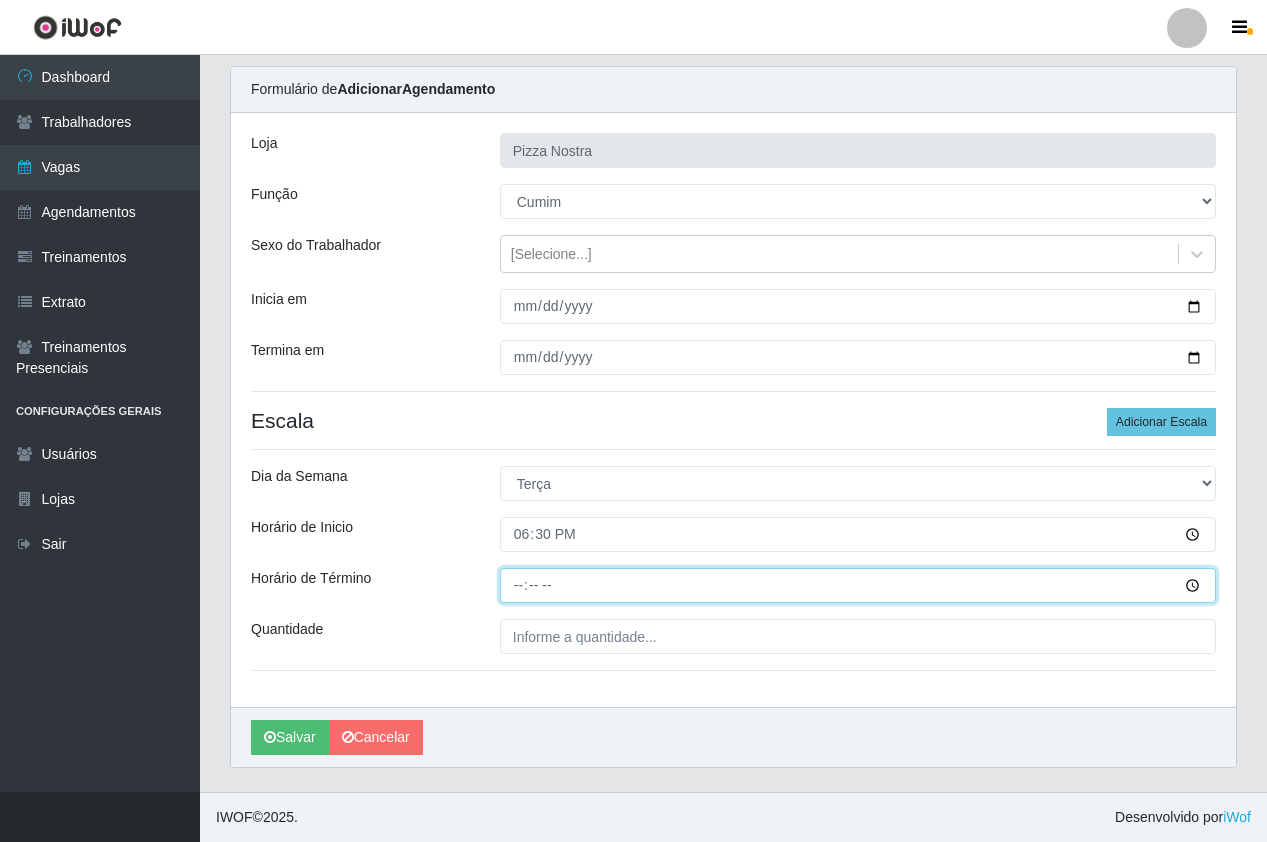click on "Horário de Término" at bounding box center (858, 585) 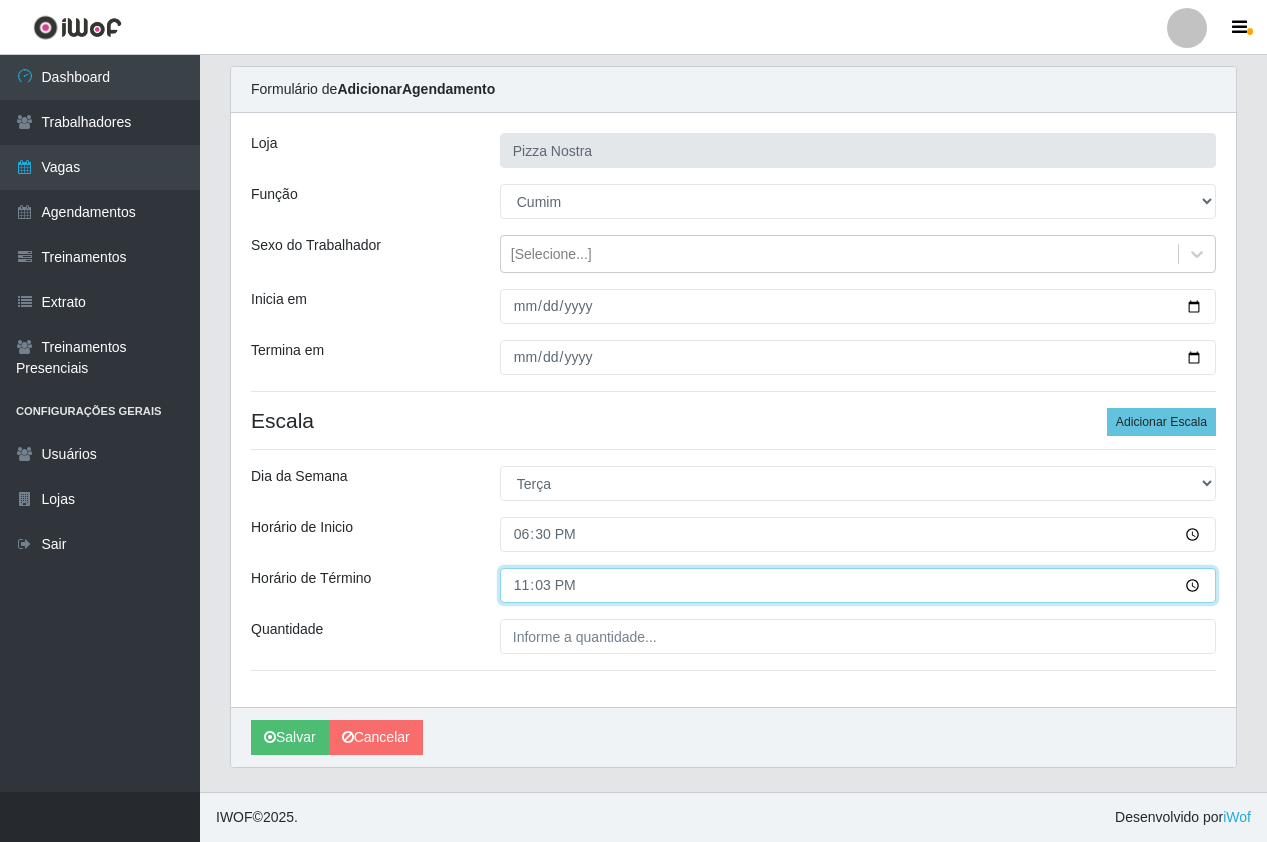 type on "23:30" 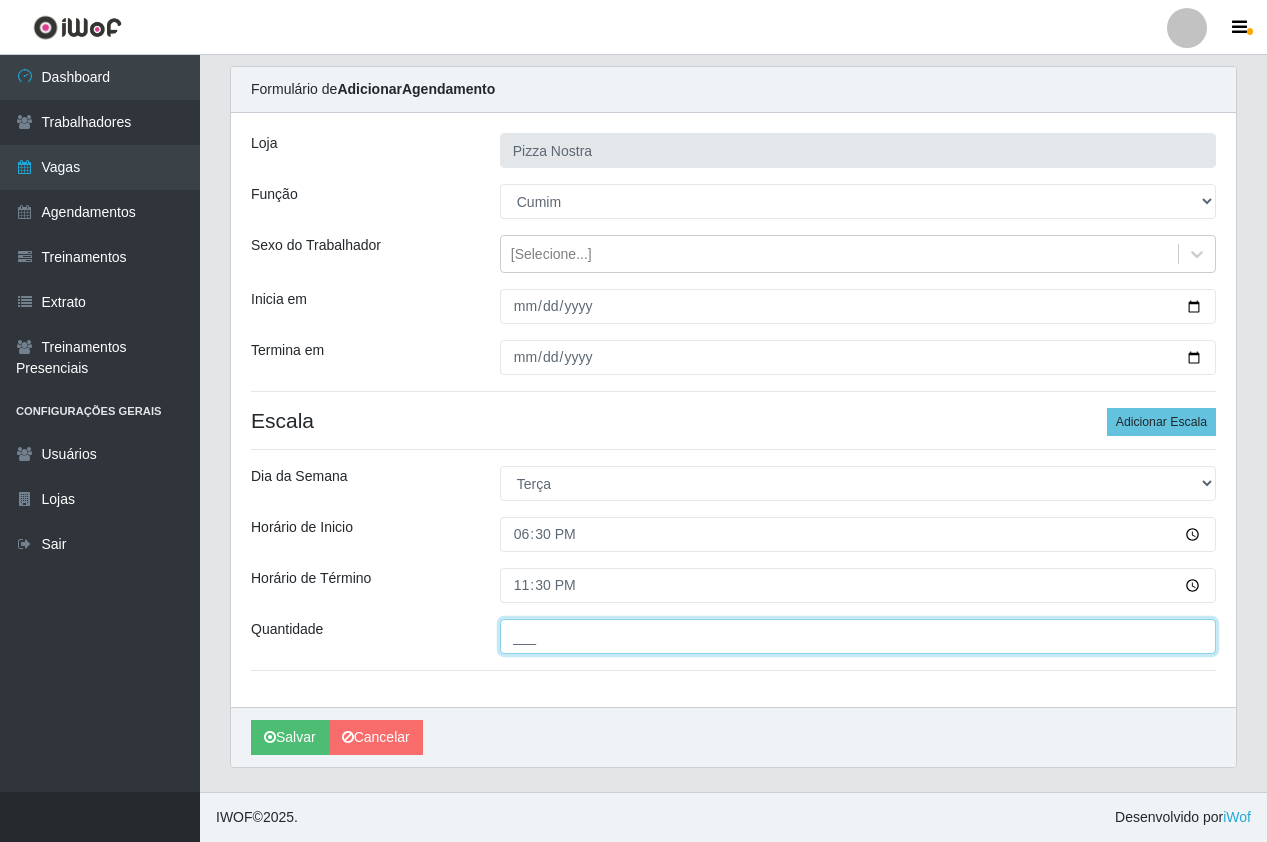 drag, startPoint x: 580, startPoint y: 654, endPoint x: 577, endPoint y: 627, distance: 27.166155 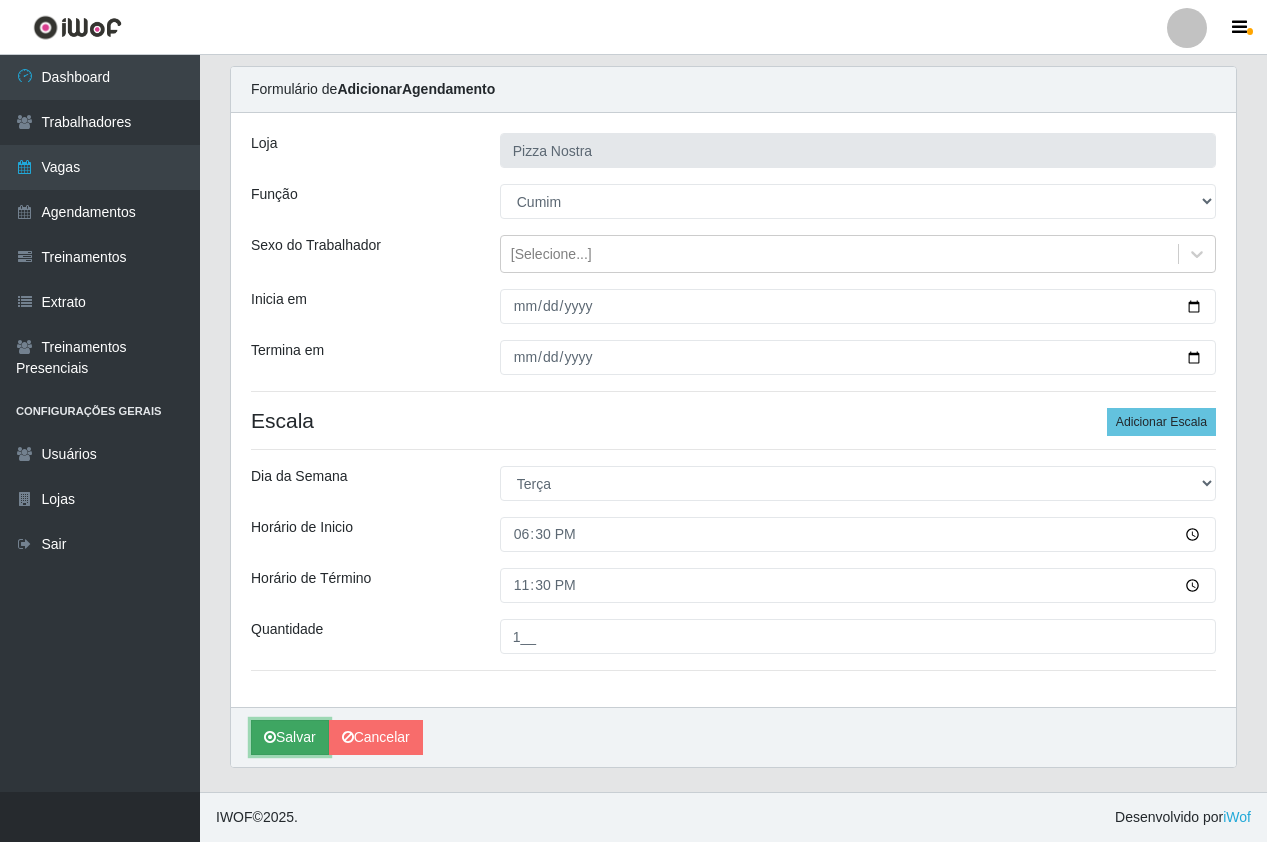 click on "Salvar" at bounding box center [290, 737] 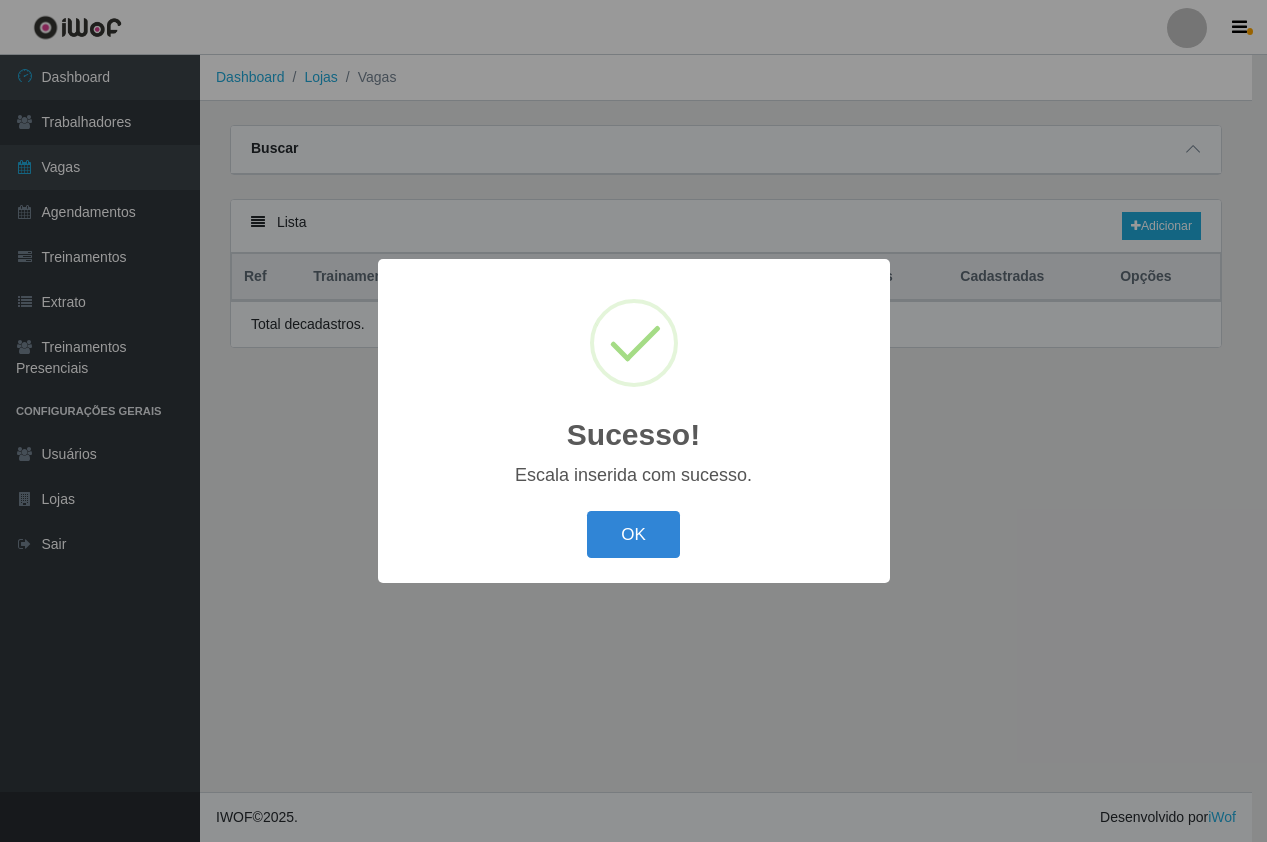 scroll, scrollTop: 0, scrollLeft: 0, axis: both 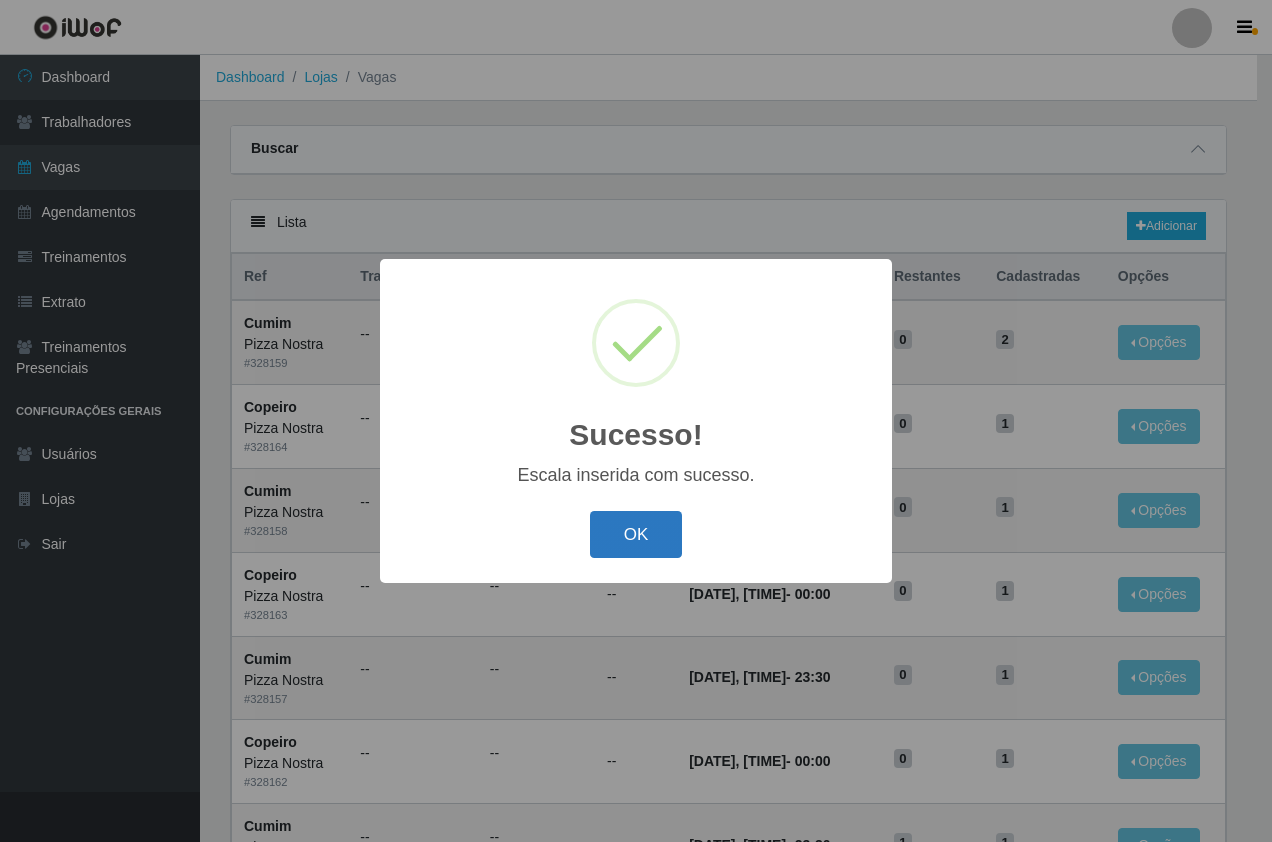 click on "OK" at bounding box center (636, 534) 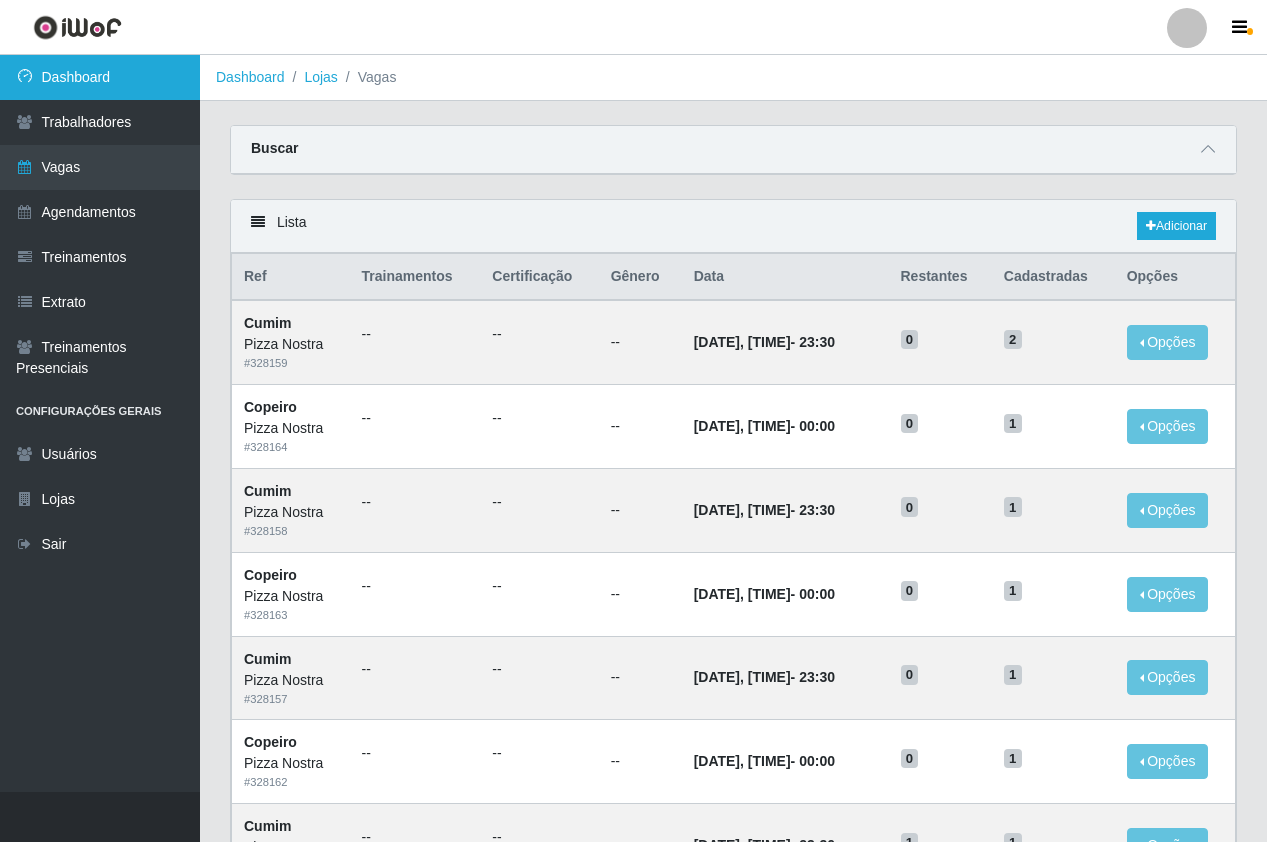 click on "Dashboard" at bounding box center (100, 77) 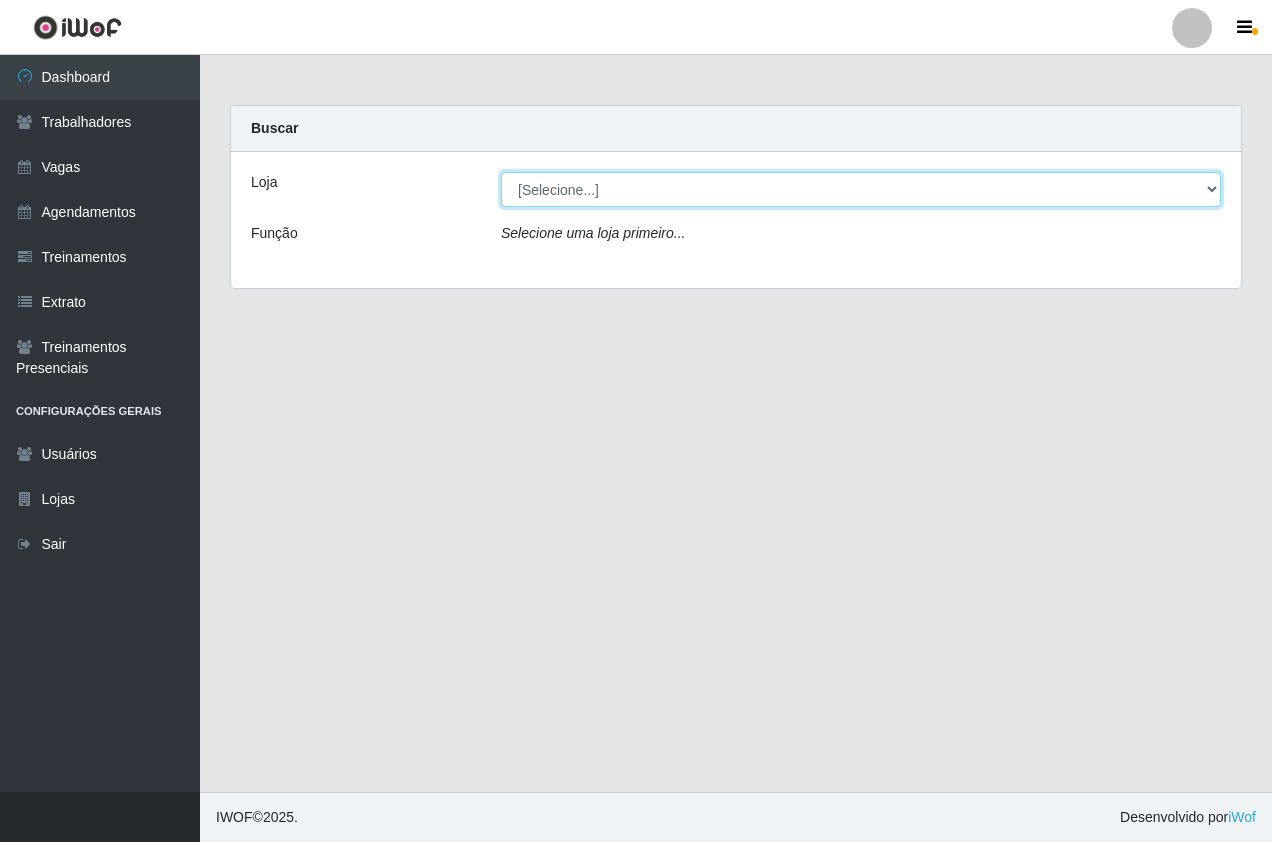 click on "[Selecione...] Pizza Nostra" at bounding box center (861, 189) 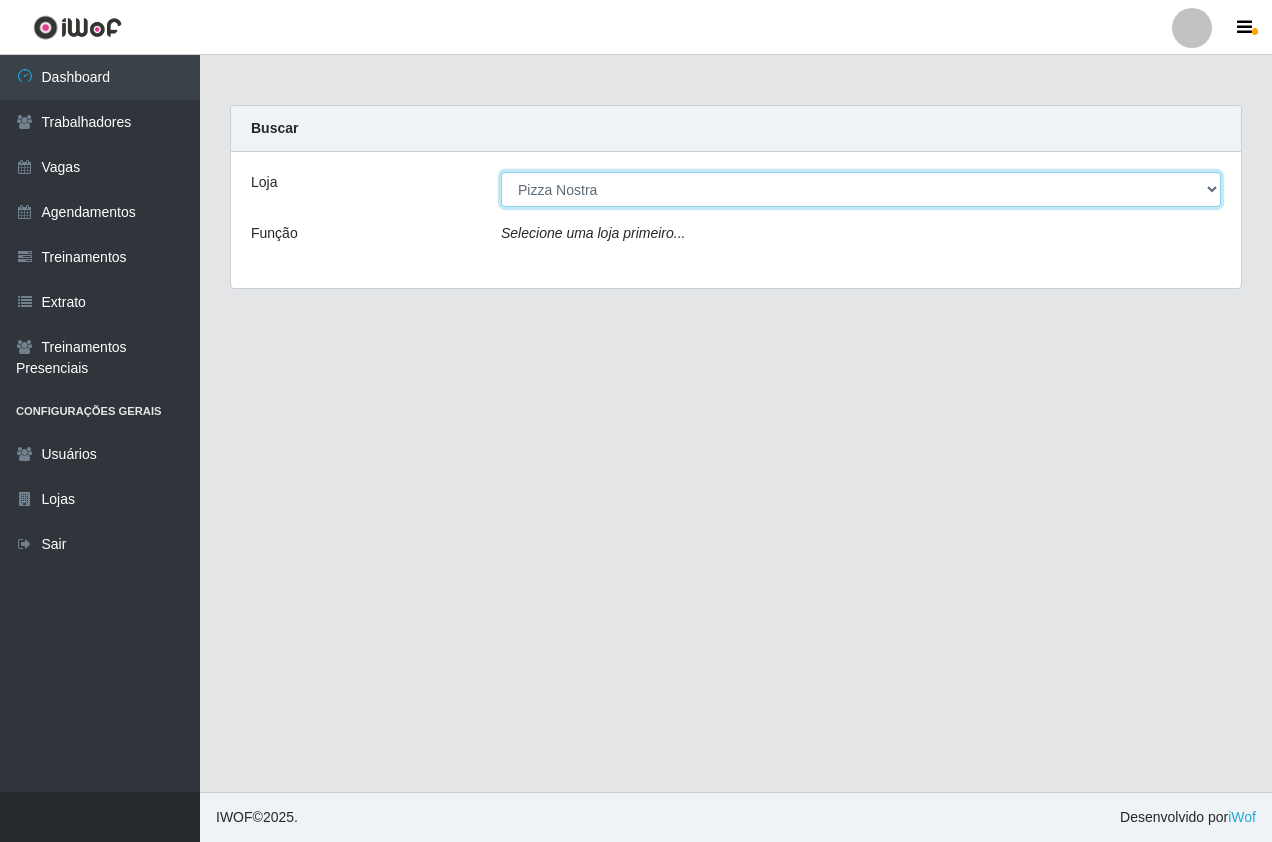 click on "[Selecione...] Pizza Nostra" at bounding box center [861, 189] 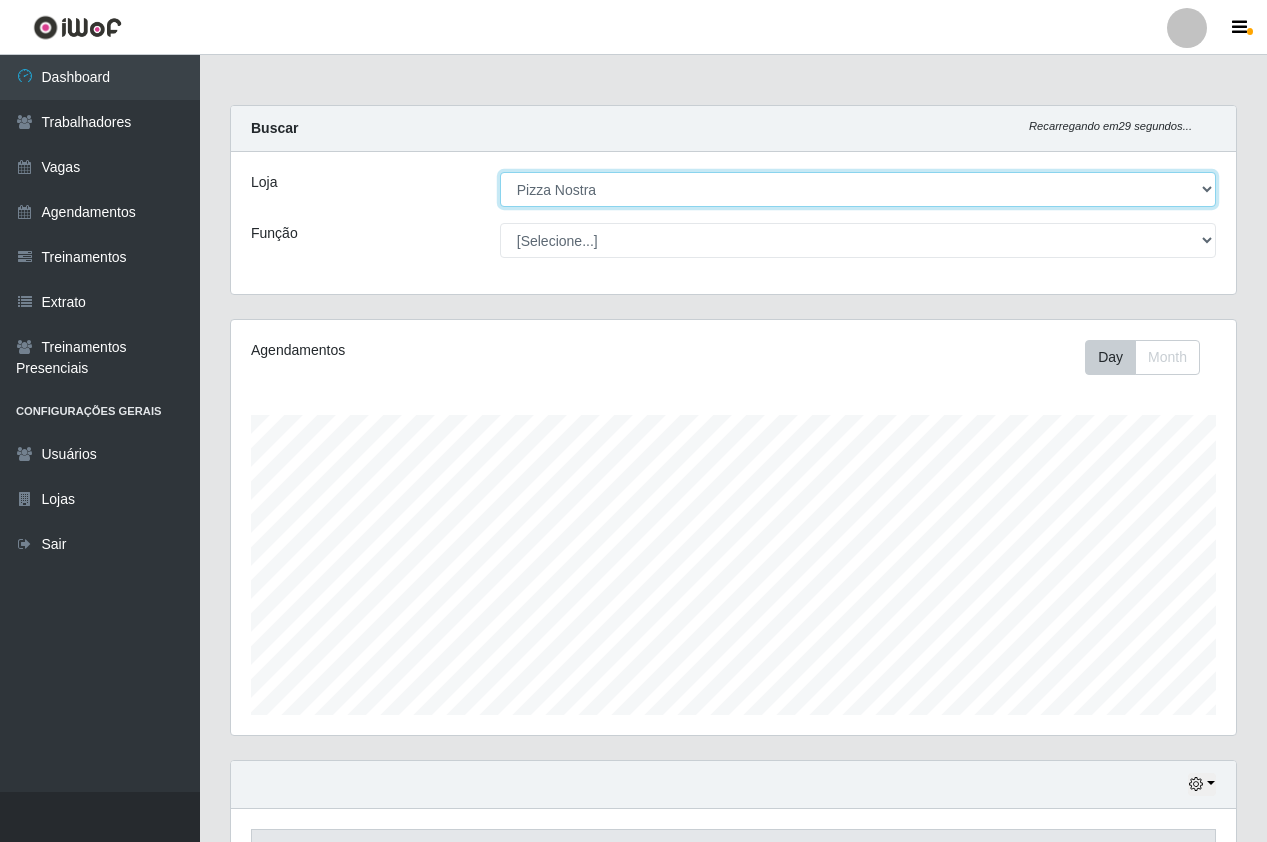 scroll, scrollTop: 152, scrollLeft: 0, axis: vertical 